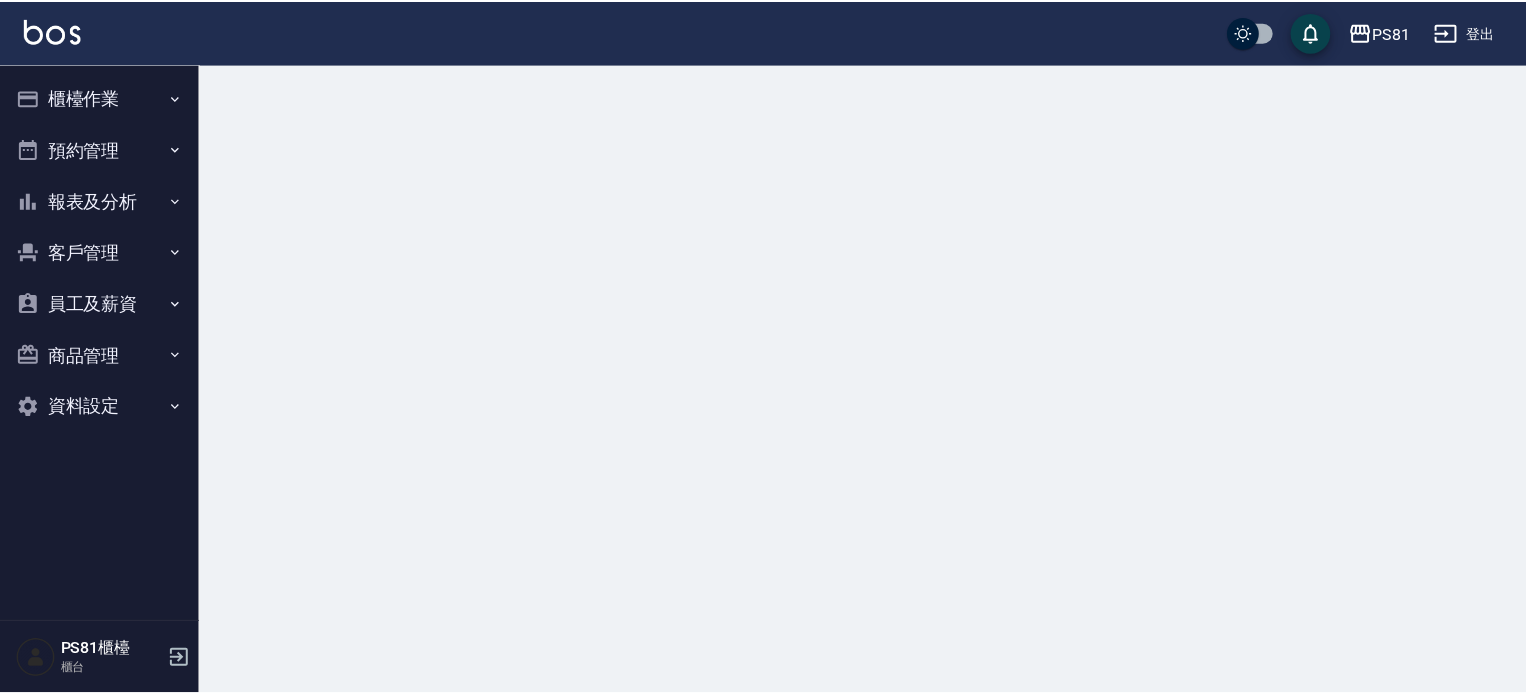 scroll, scrollTop: 0, scrollLeft: 0, axis: both 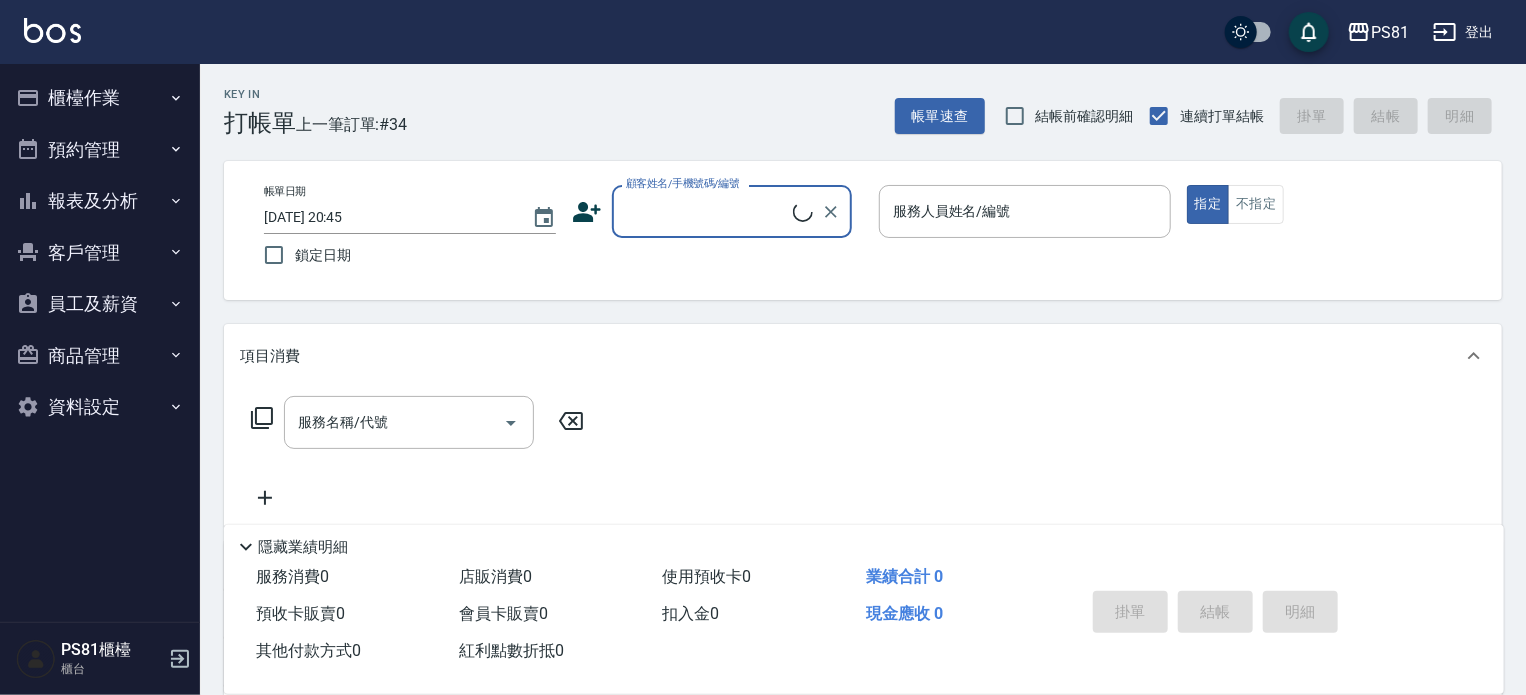 click on "櫃檯作業" at bounding box center [100, 98] 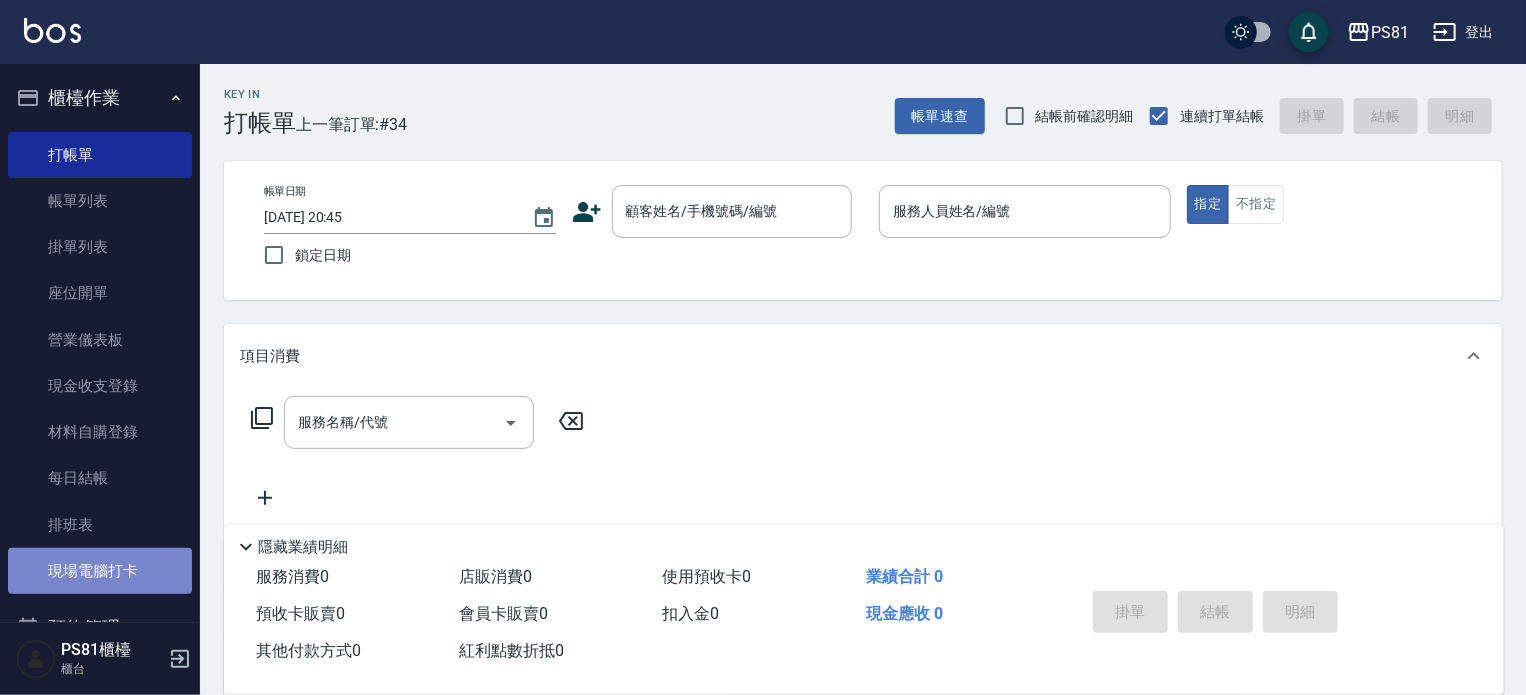 click on "現場電腦打卡" at bounding box center (100, 571) 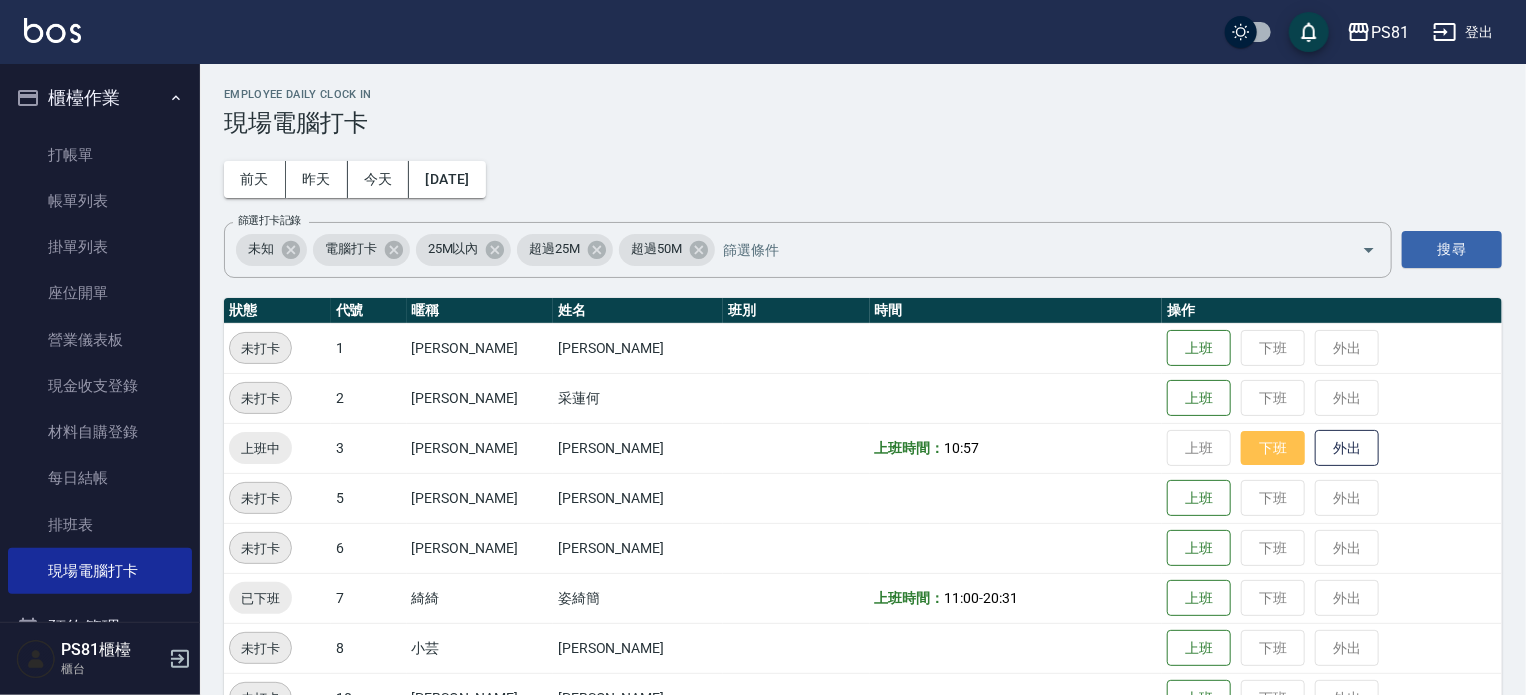 click on "下班" at bounding box center (1273, 448) 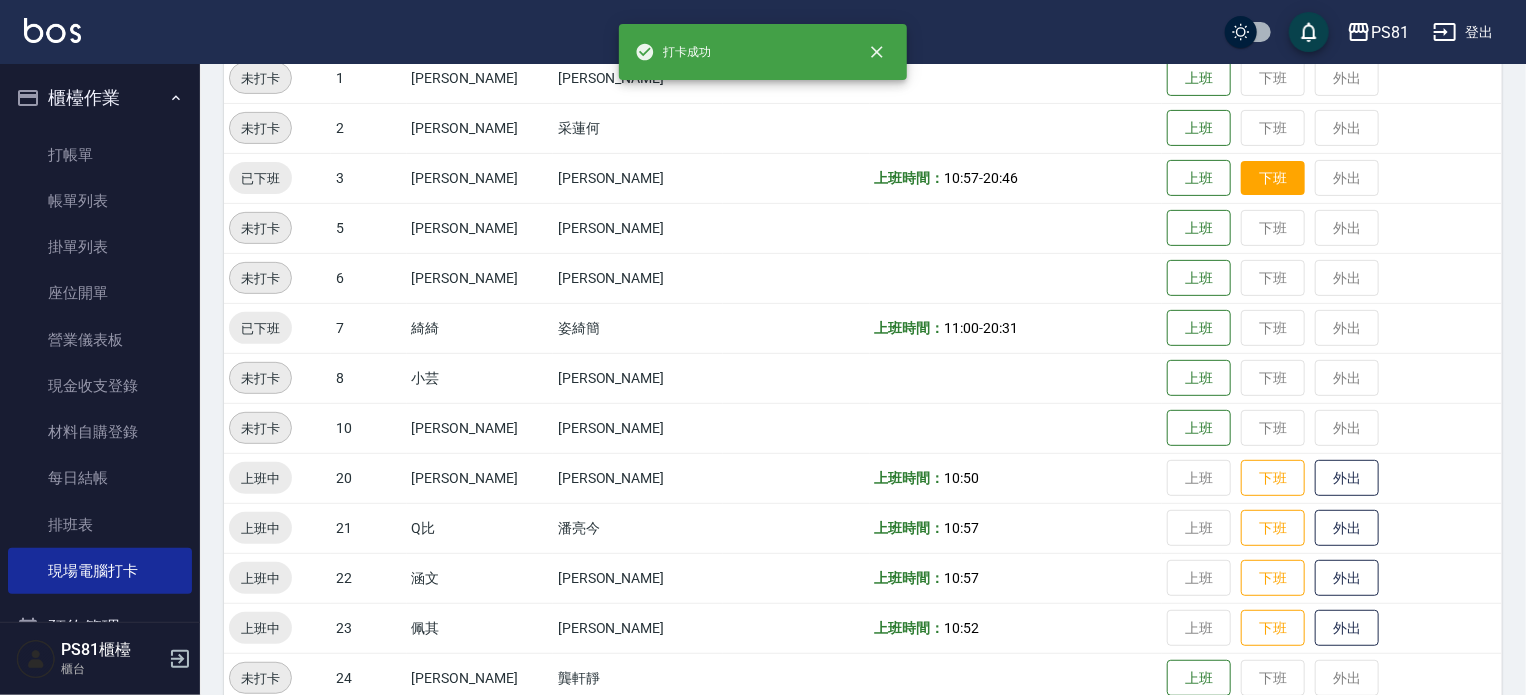scroll, scrollTop: 300, scrollLeft: 0, axis: vertical 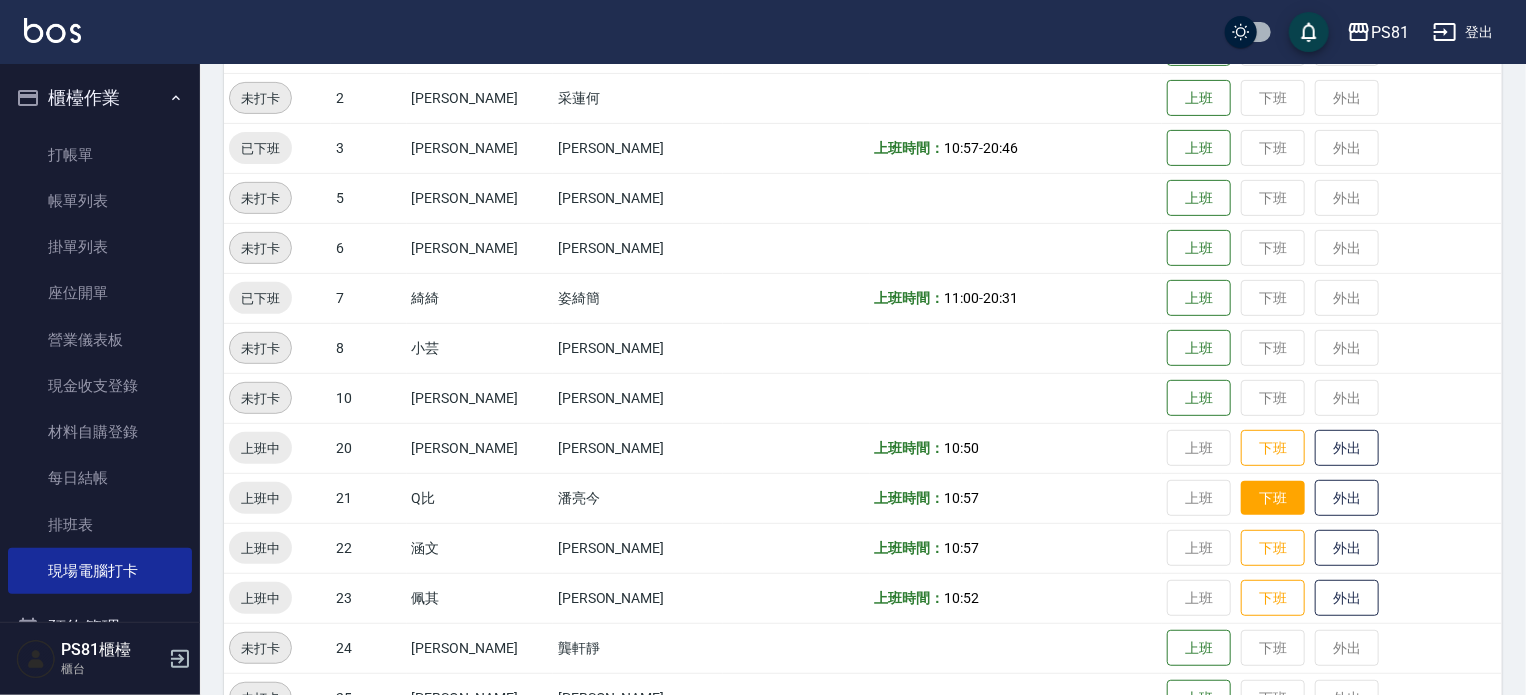 click on "下班" at bounding box center (1273, 498) 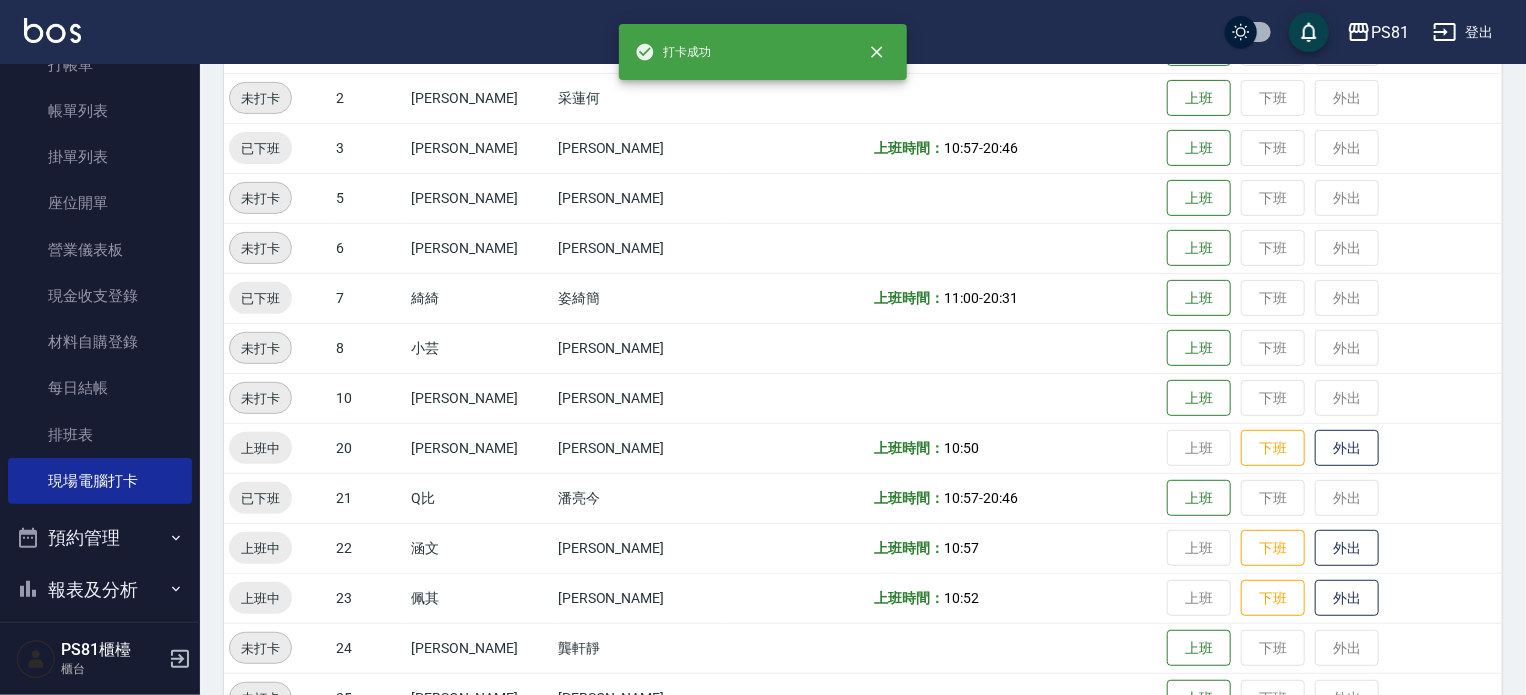 scroll, scrollTop: 300, scrollLeft: 0, axis: vertical 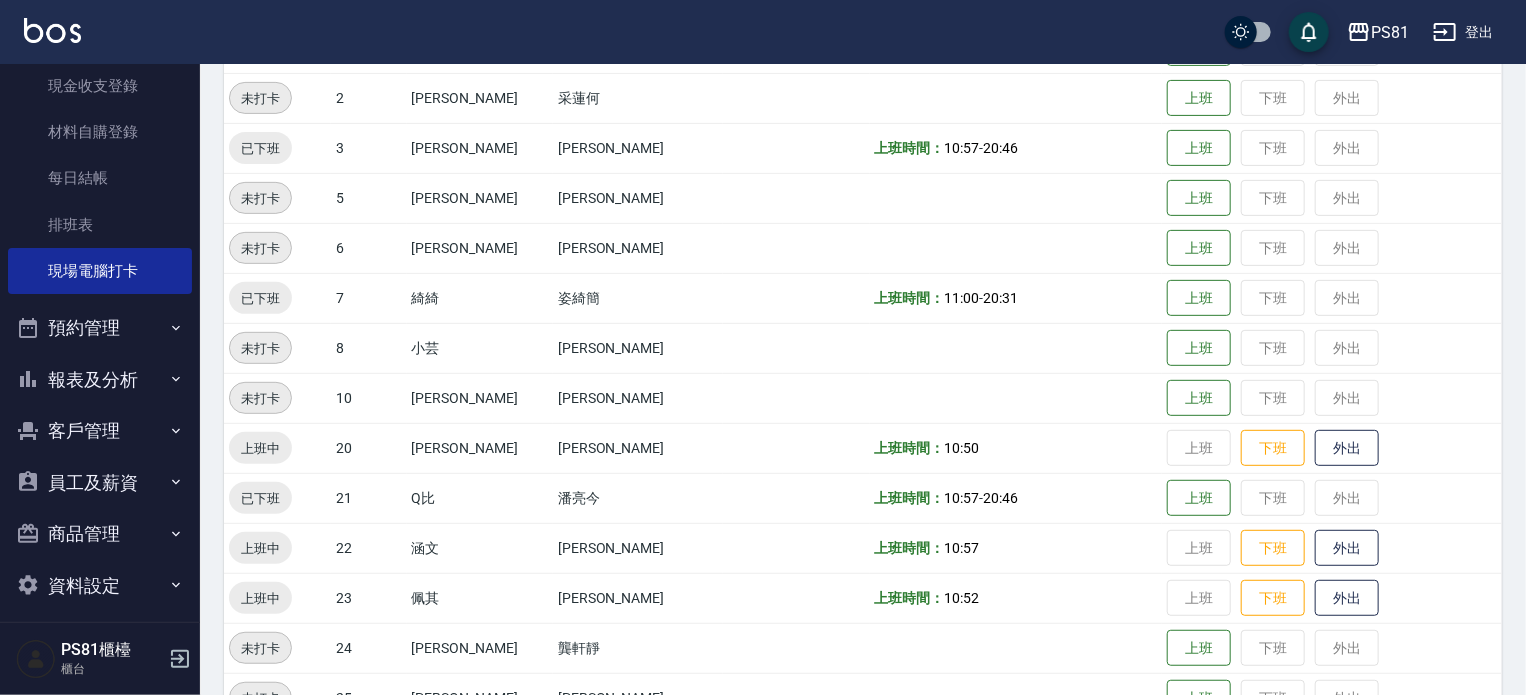 click on "報表及分析" at bounding box center (100, 380) 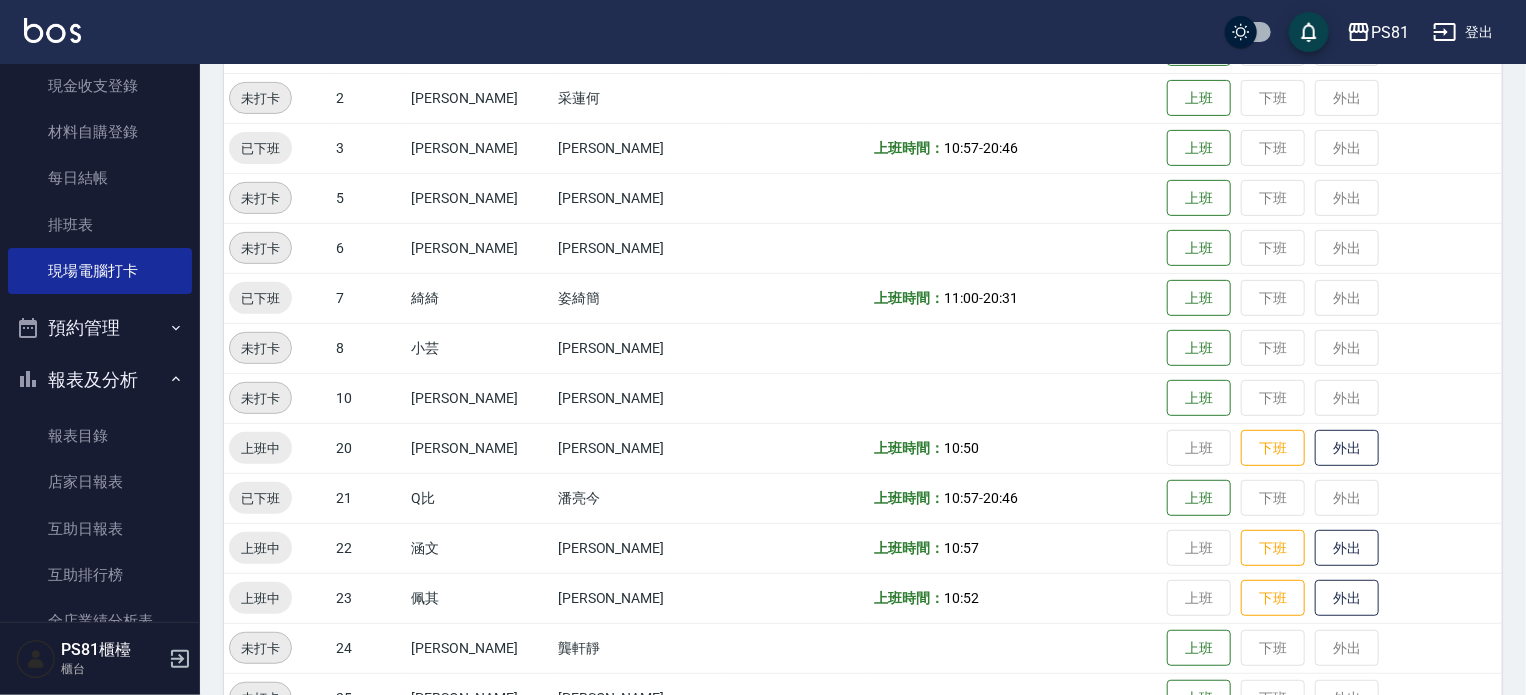scroll, scrollTop: 500, scrollLeft: 0, axis: vertical 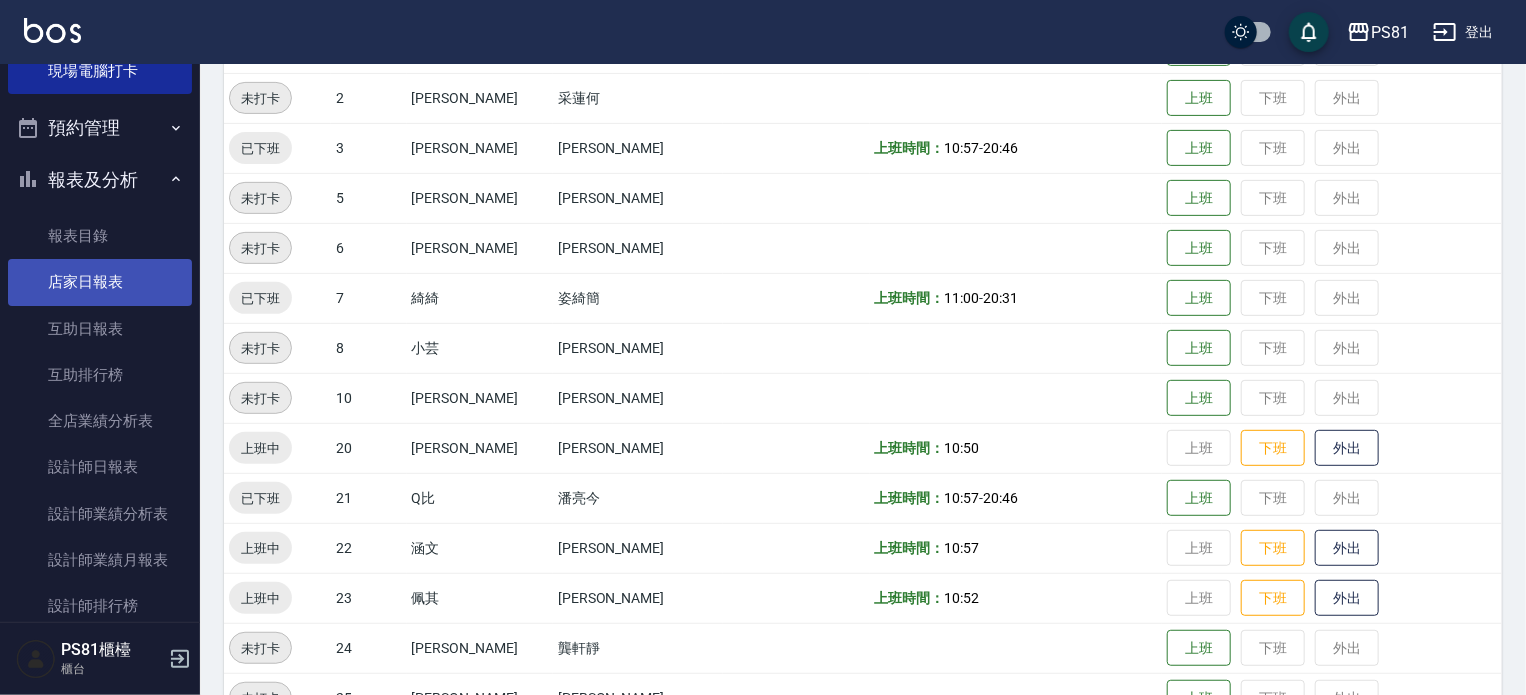 click on "店家日報表" at bounding box center (100, 282) 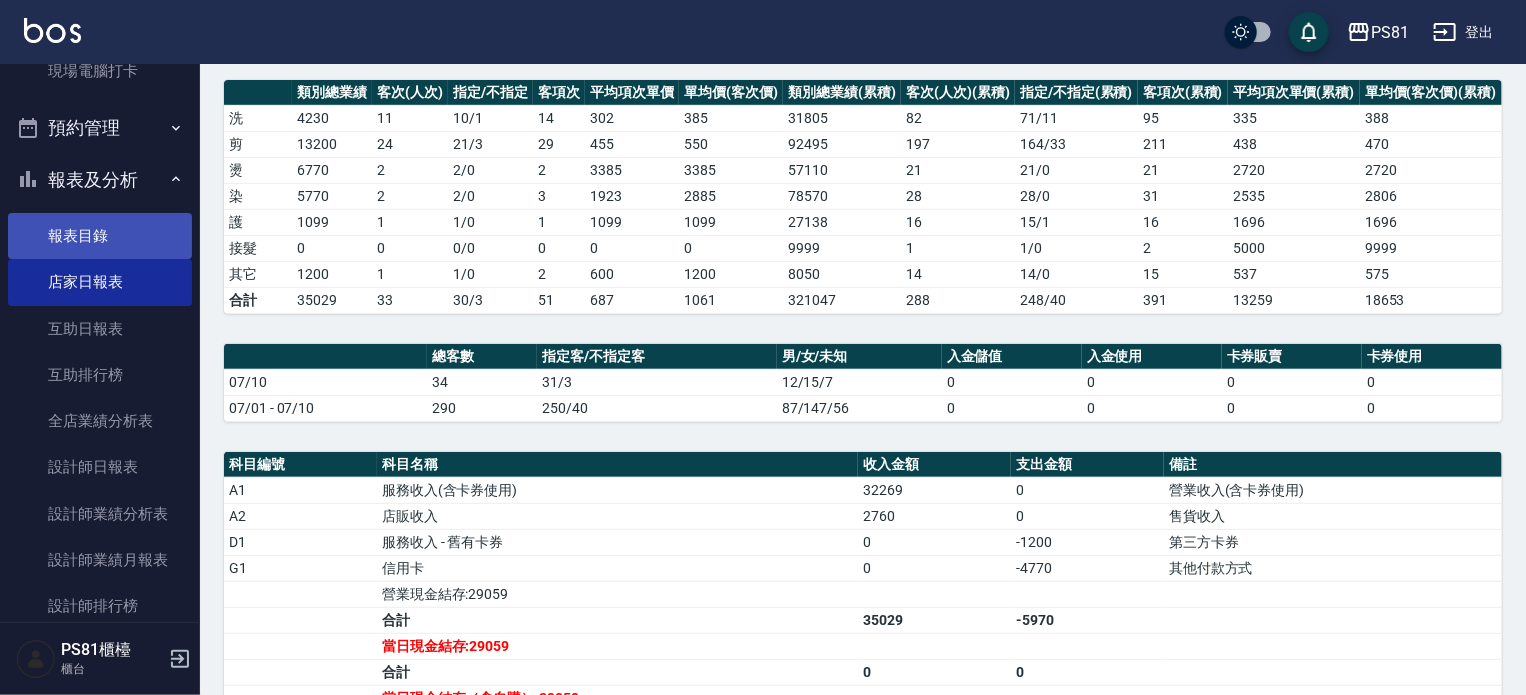 scroll, scrollTop: 0, scrollLeft: 0, axis: both 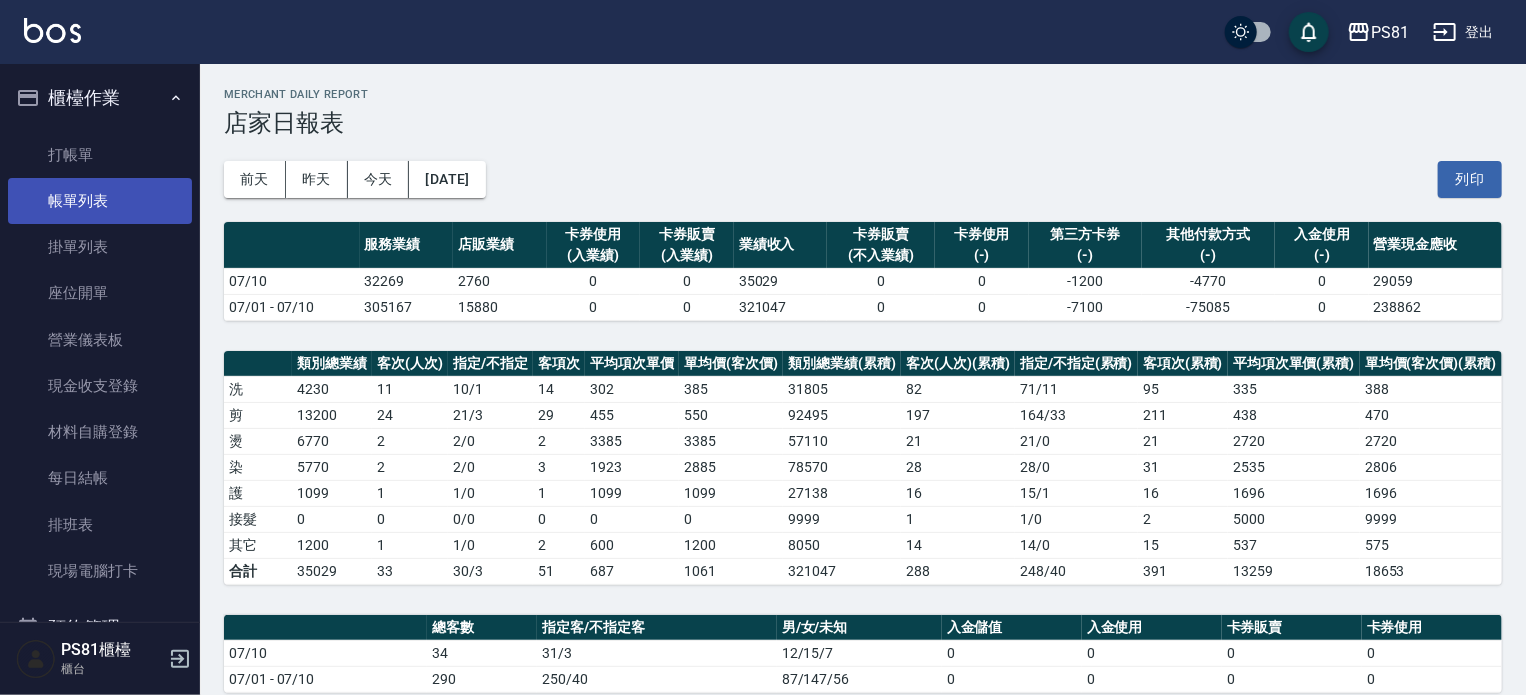 click on "帳單列表" at bounding box center [100, 201] 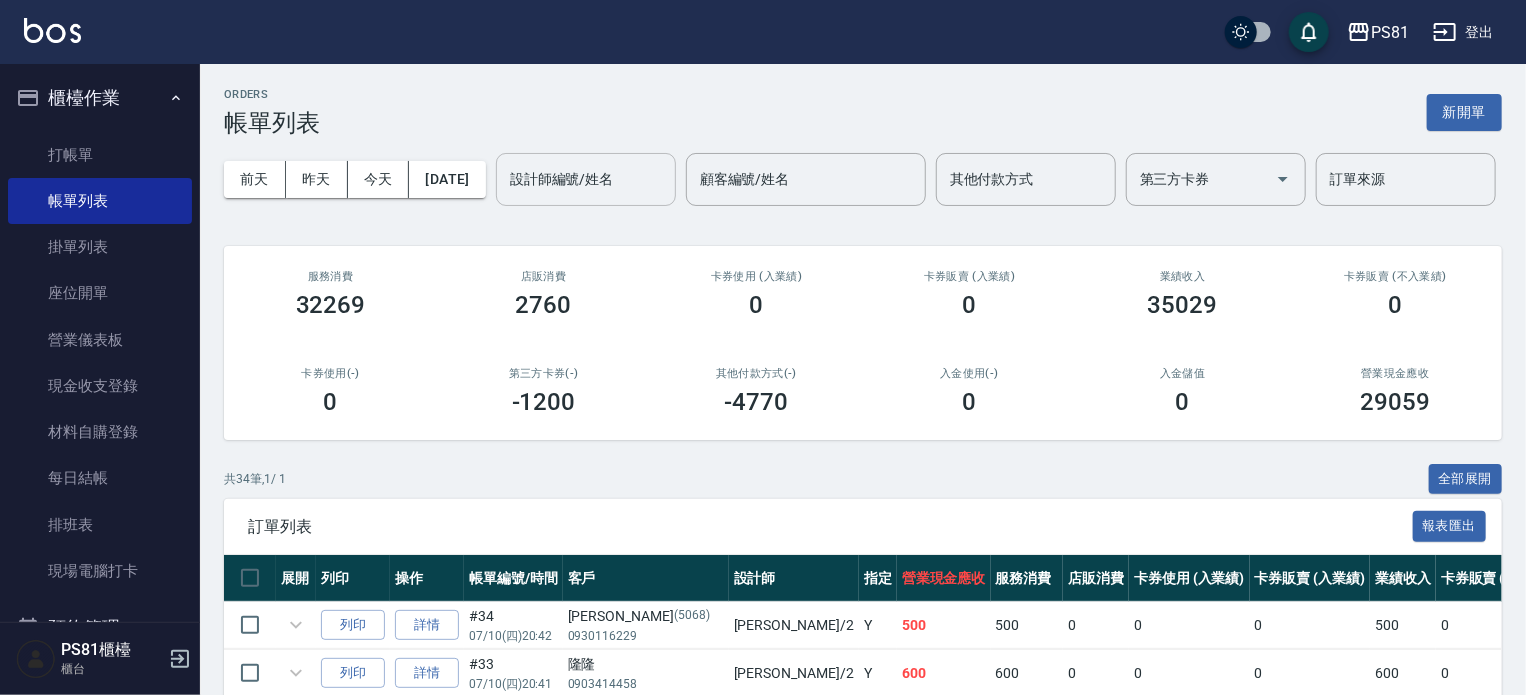 click on "今天" at bounding box center (379, 179) 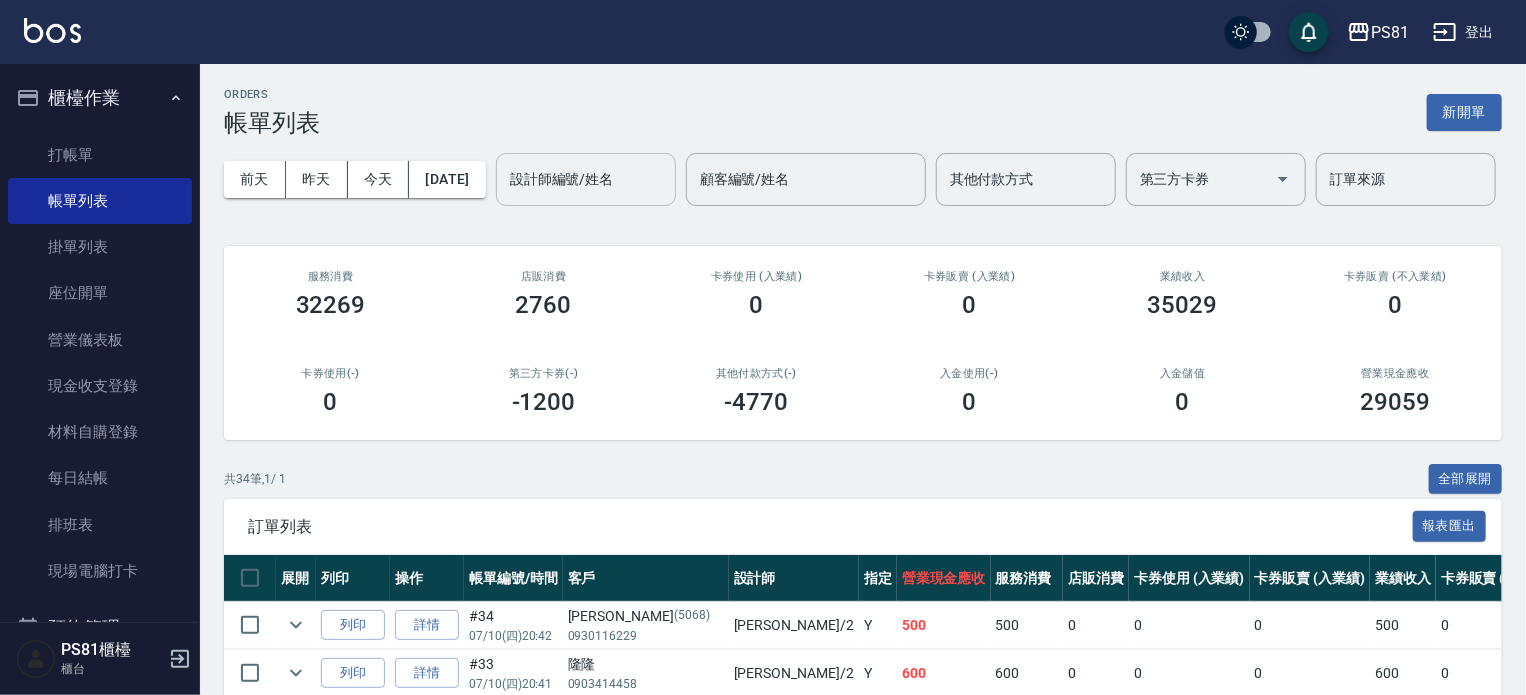 type 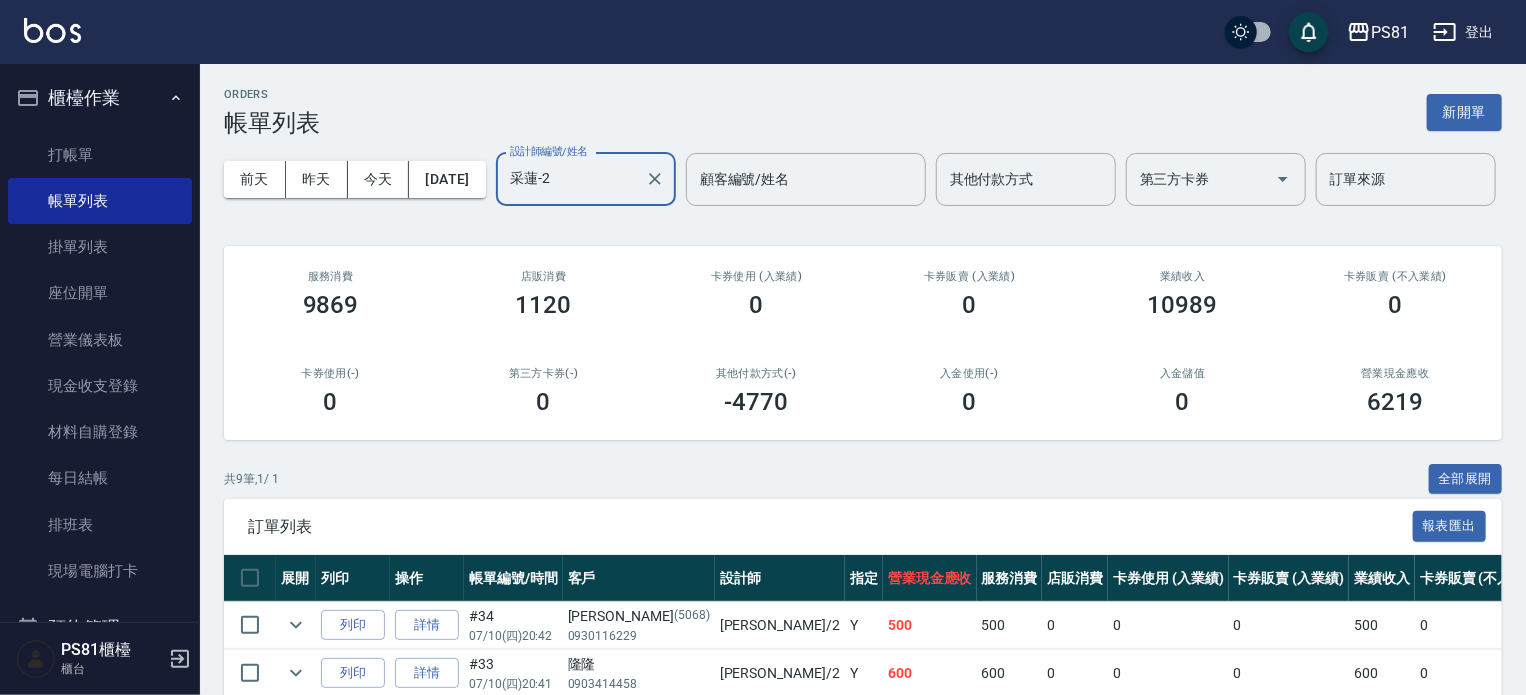 type on "采蓮-2" 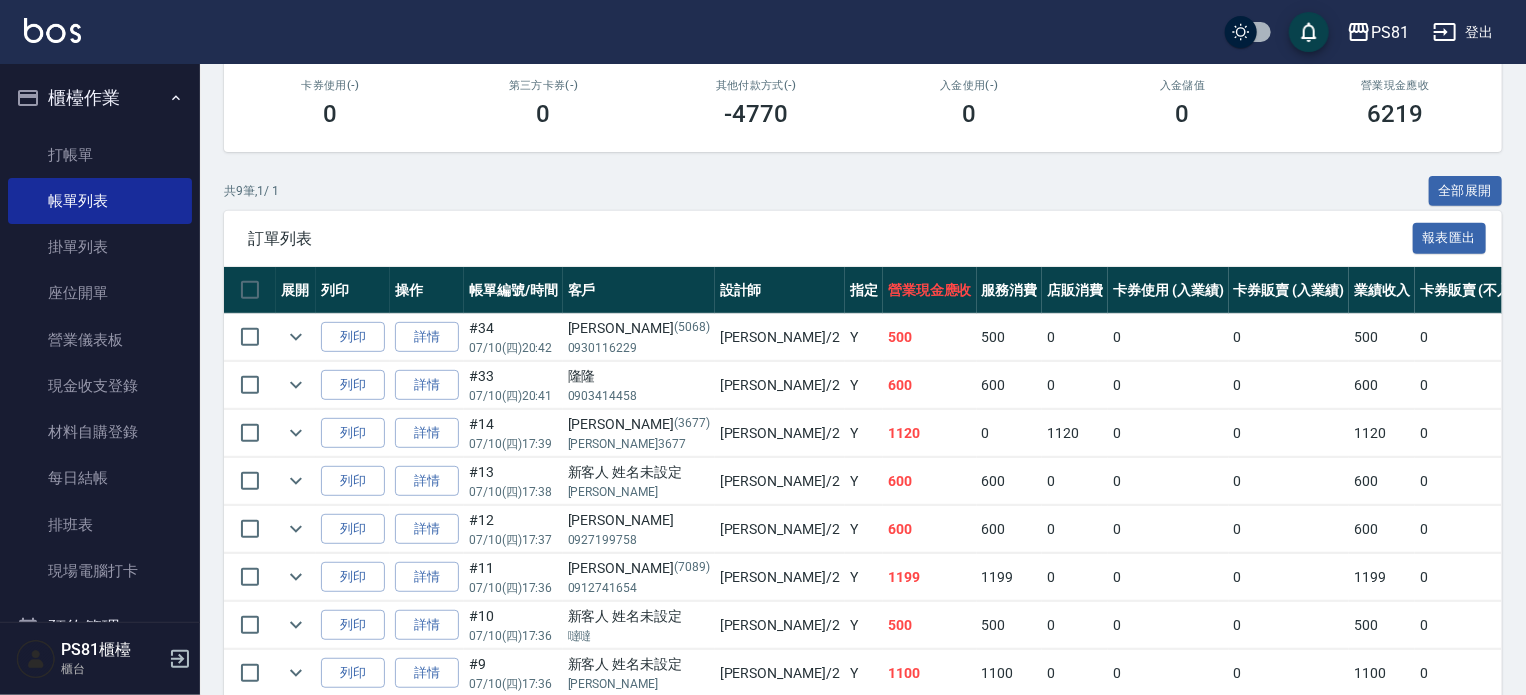 scroll, scrollTop: 491, scrollLeft: 0, axis: vertical 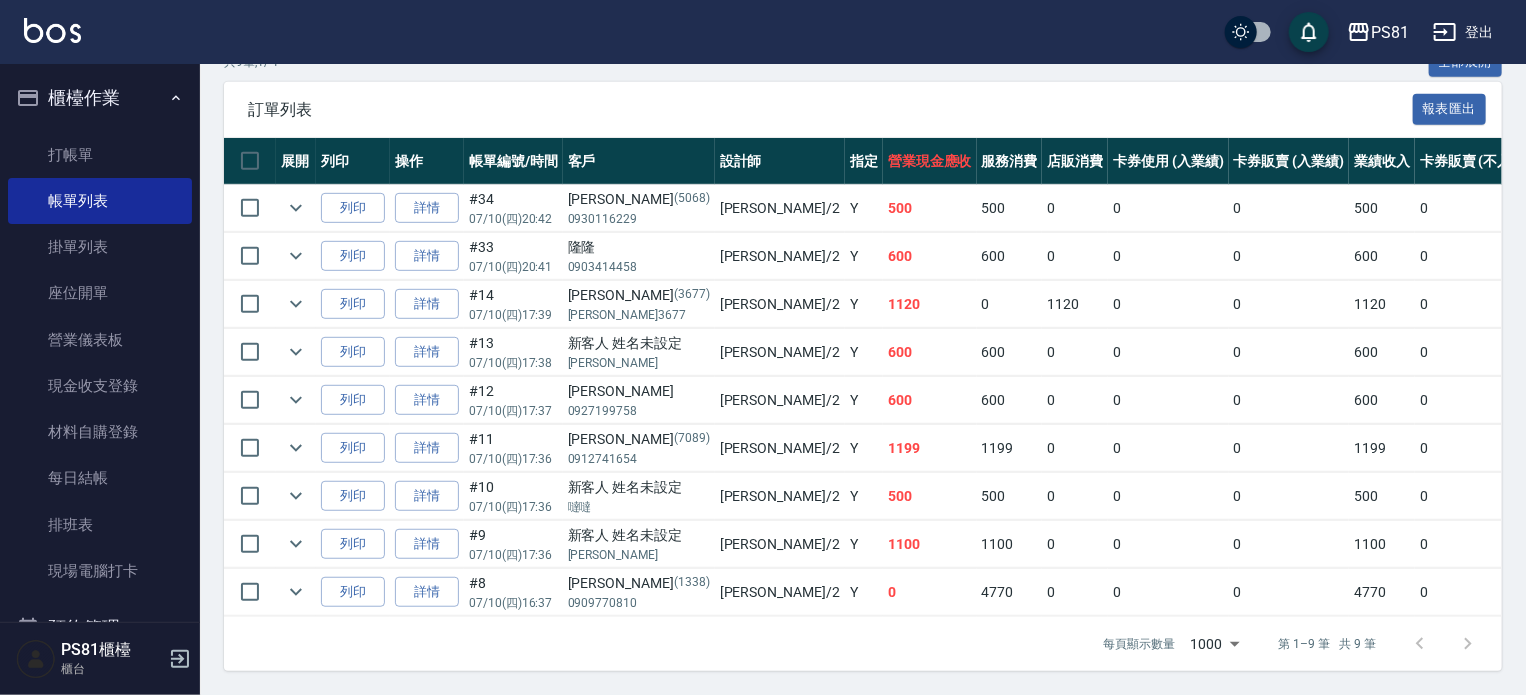 click on "0909770810" at bounding box center (639, 603) 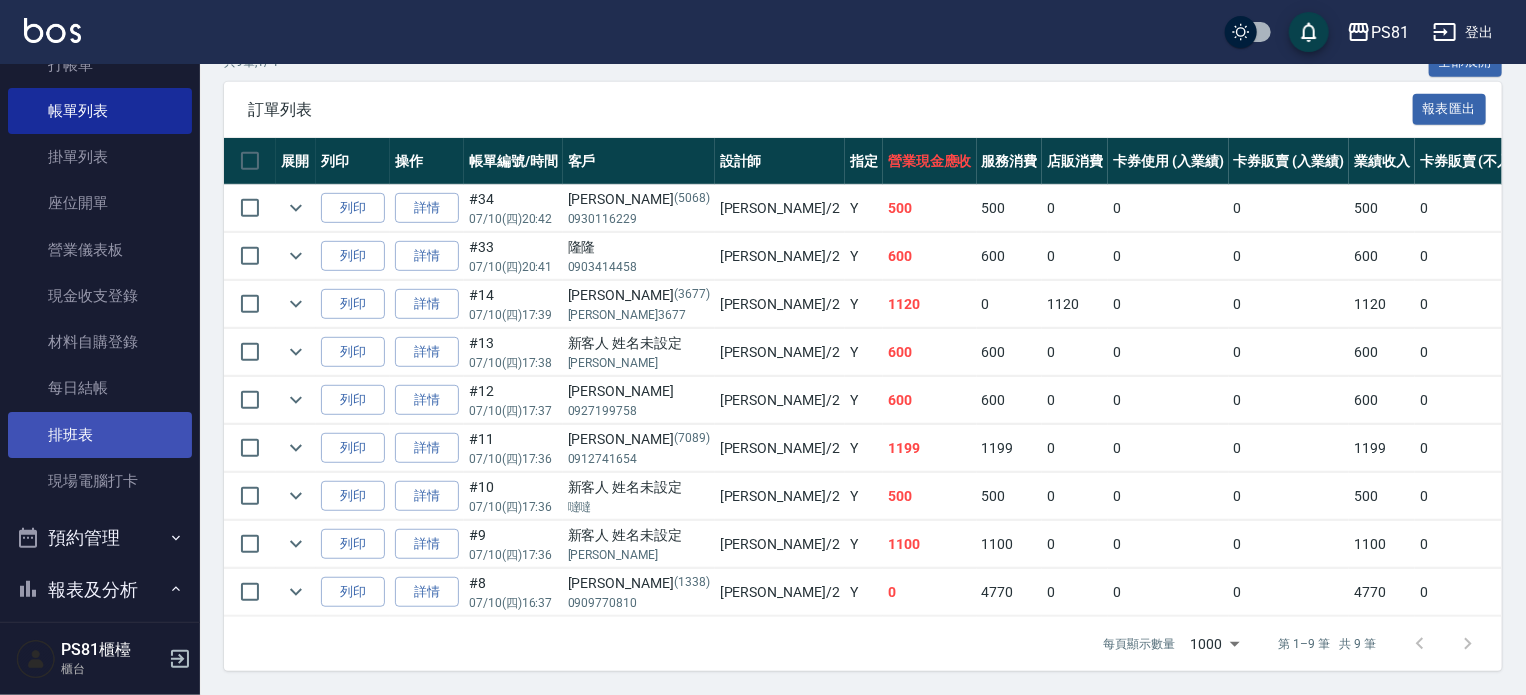 scroll, scrollTop: 300, scrollLeft: 0, axis: vertical 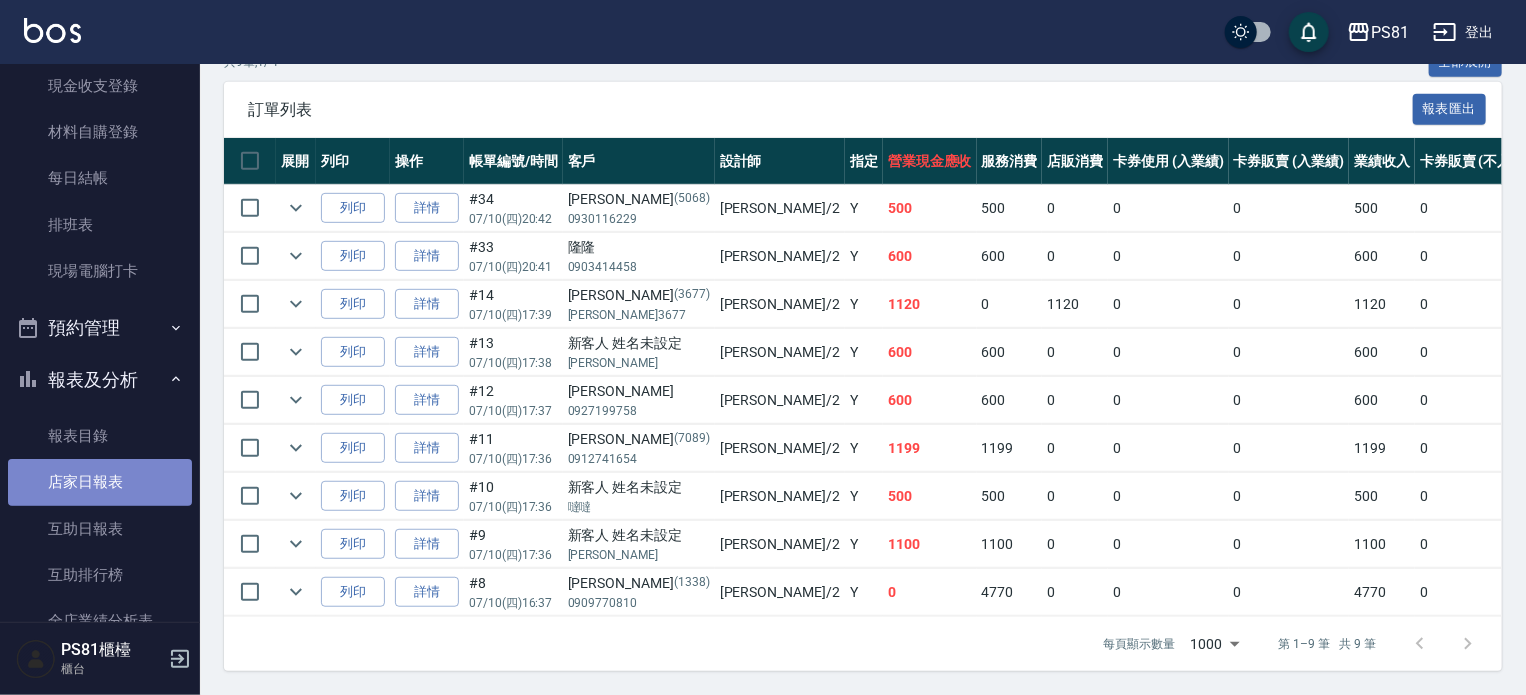 click on "店家日報表" at bounding box center [100, 482] 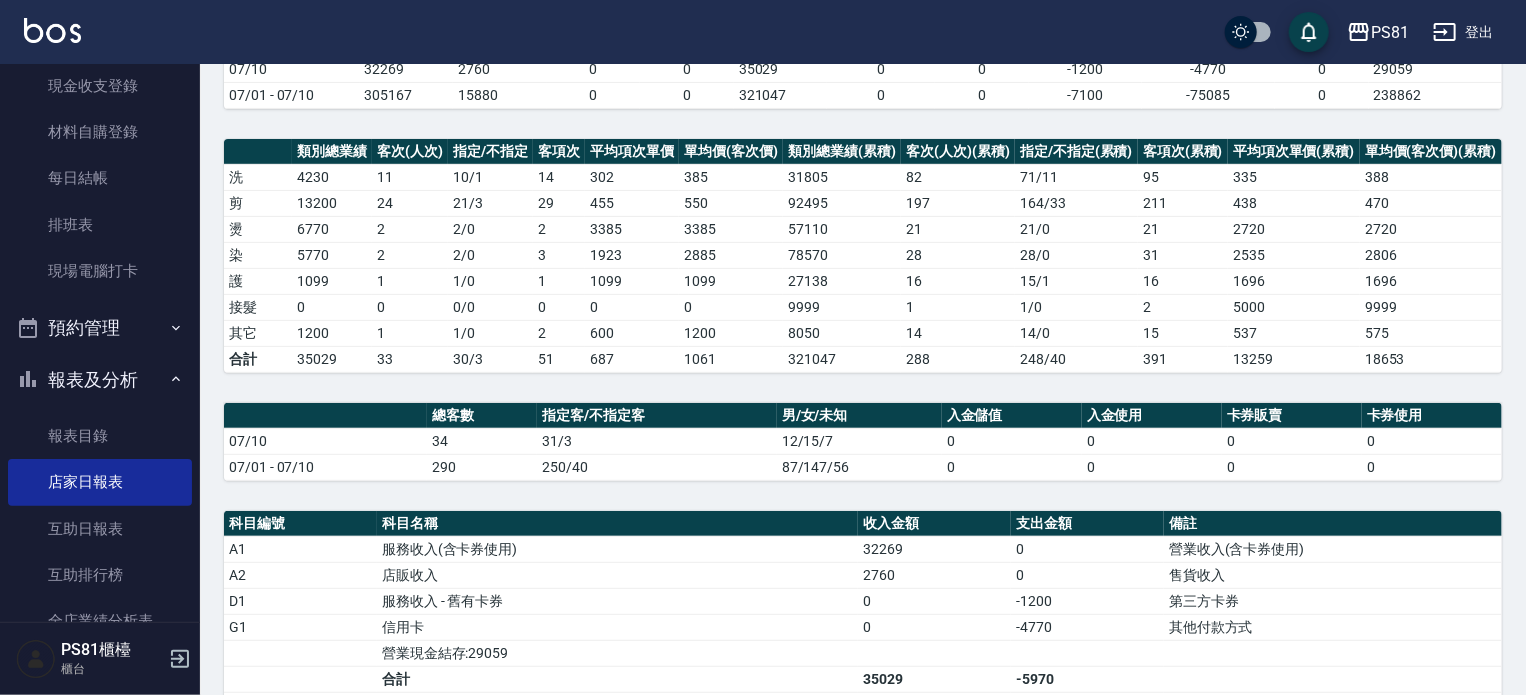 scroll, scrollTop: 568, scrollLeft: 0, axis: vertical 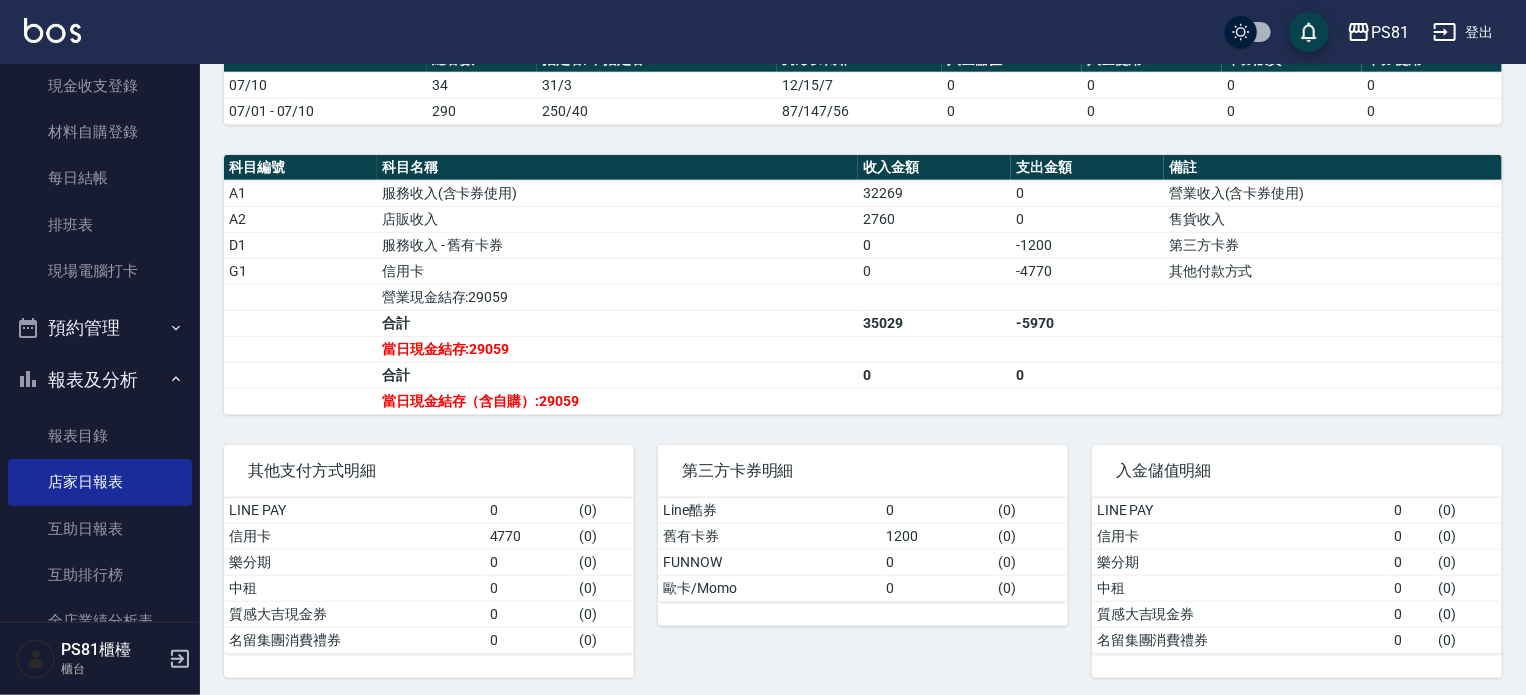click on "當日現金結存（含自購）:29059" at bounding box center (617, 401) 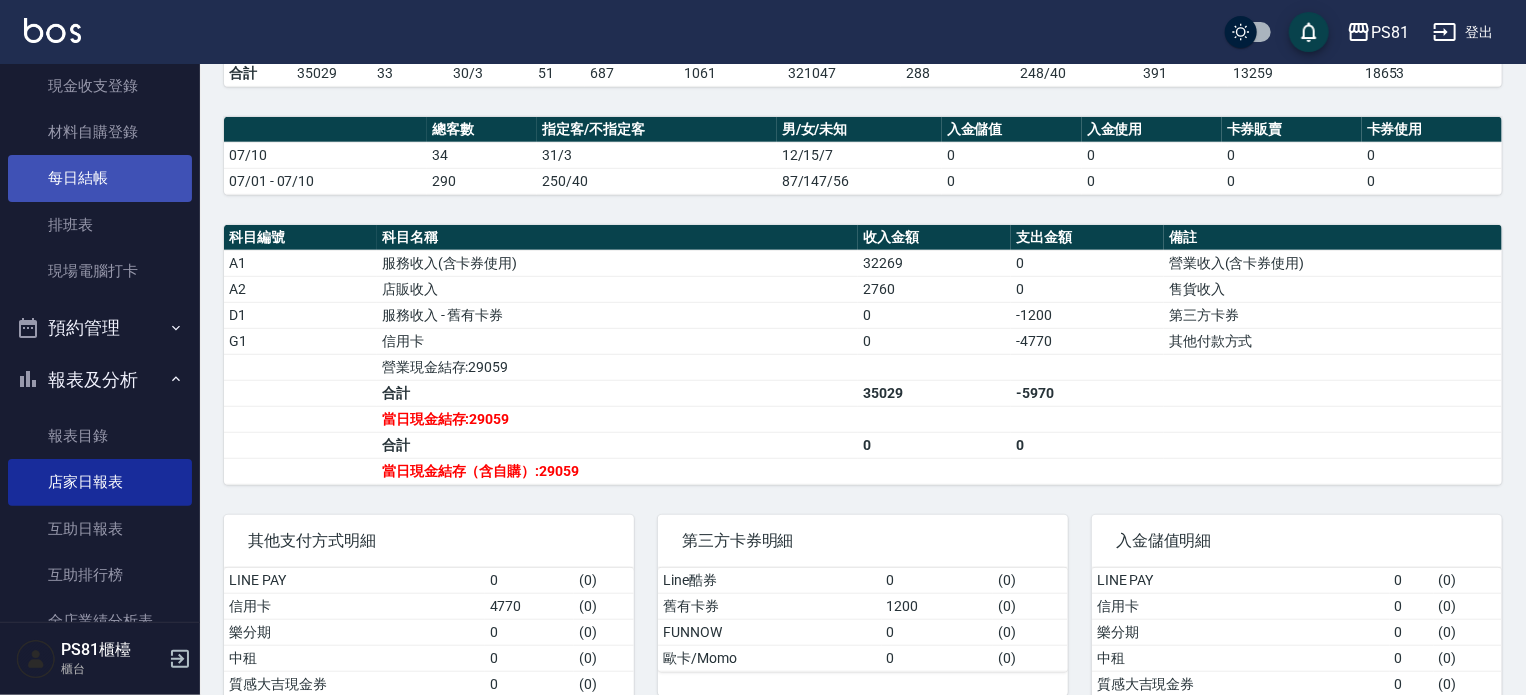 scroll, scrollTop: 68, scrollLeft: 0, axis: vertical 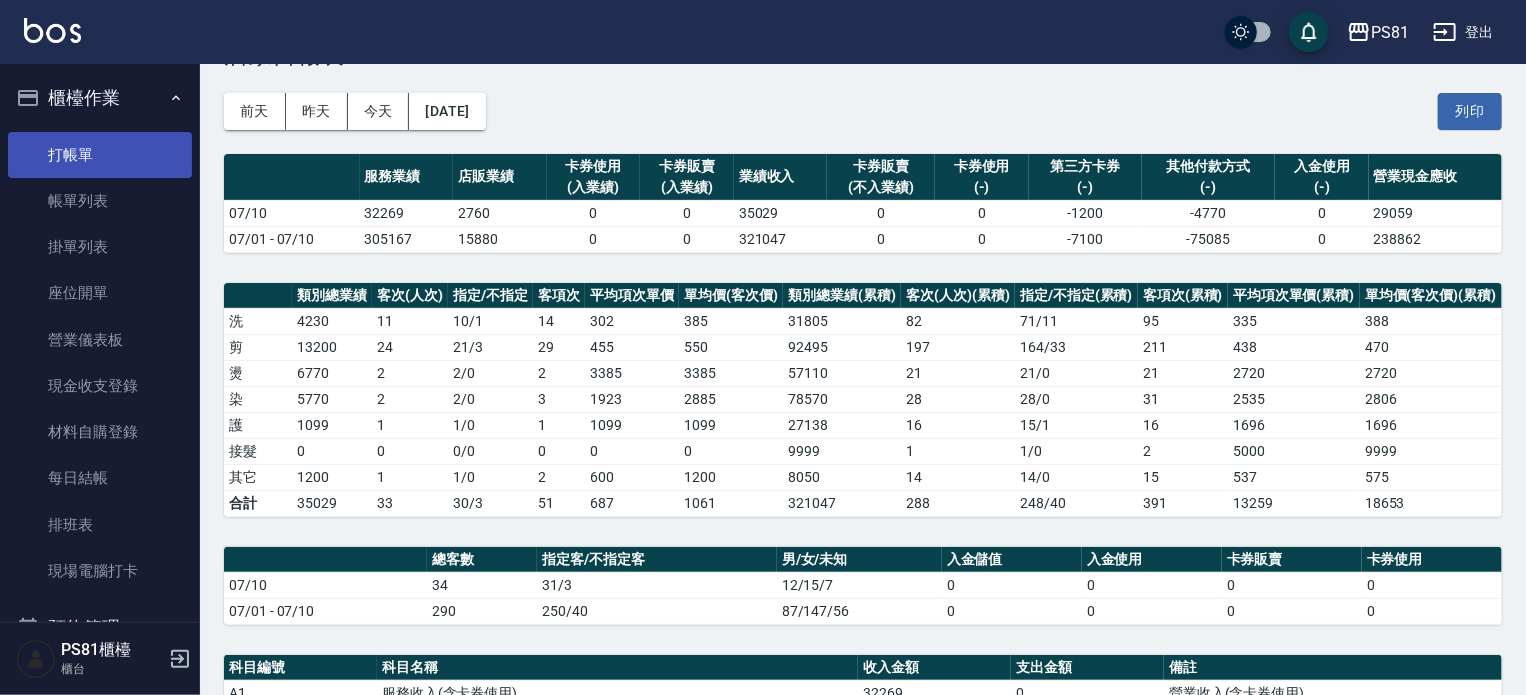 click on "打帳單" at bounding box center [100, 155] 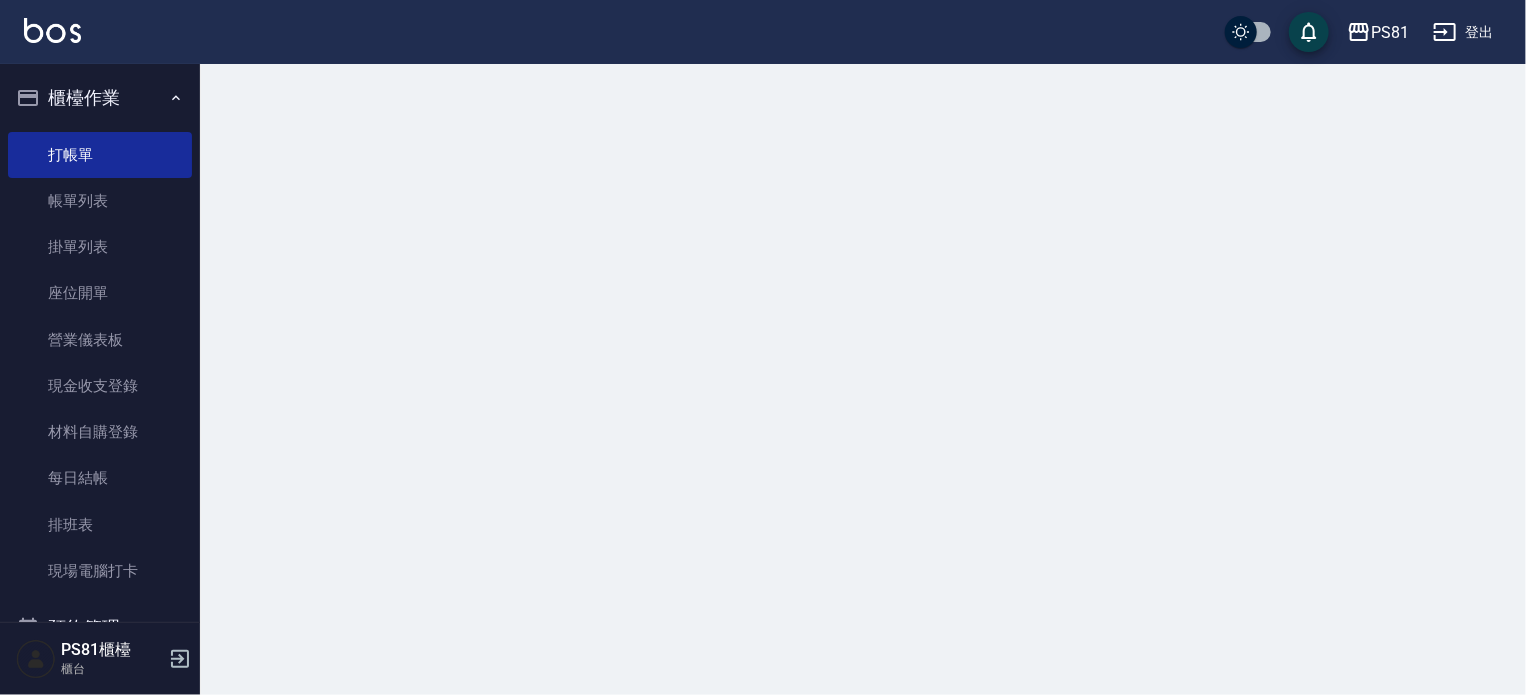 scroll, scrollTop: 0, scrollLeft: 0, axis: both 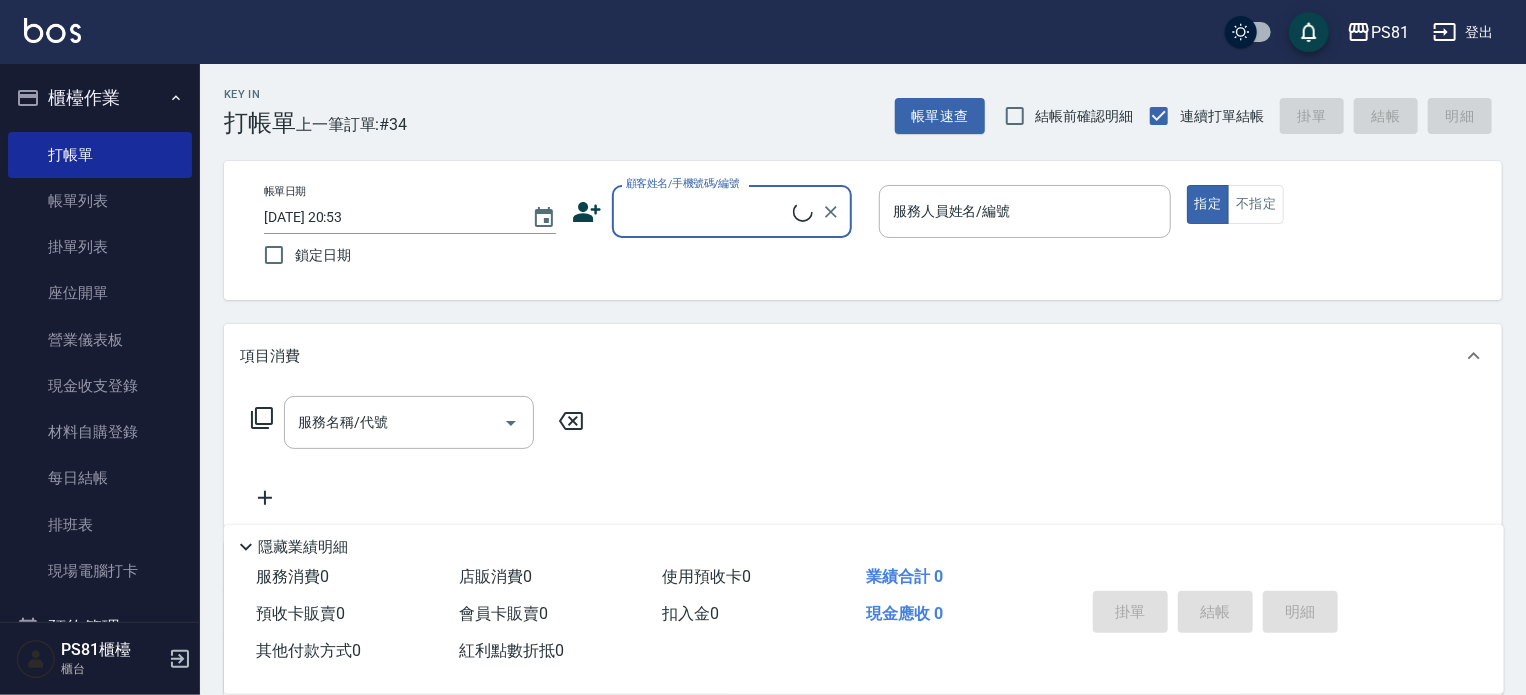 click on "顧客姓名/手機號碼/編號" at bounding box center (707, 211) 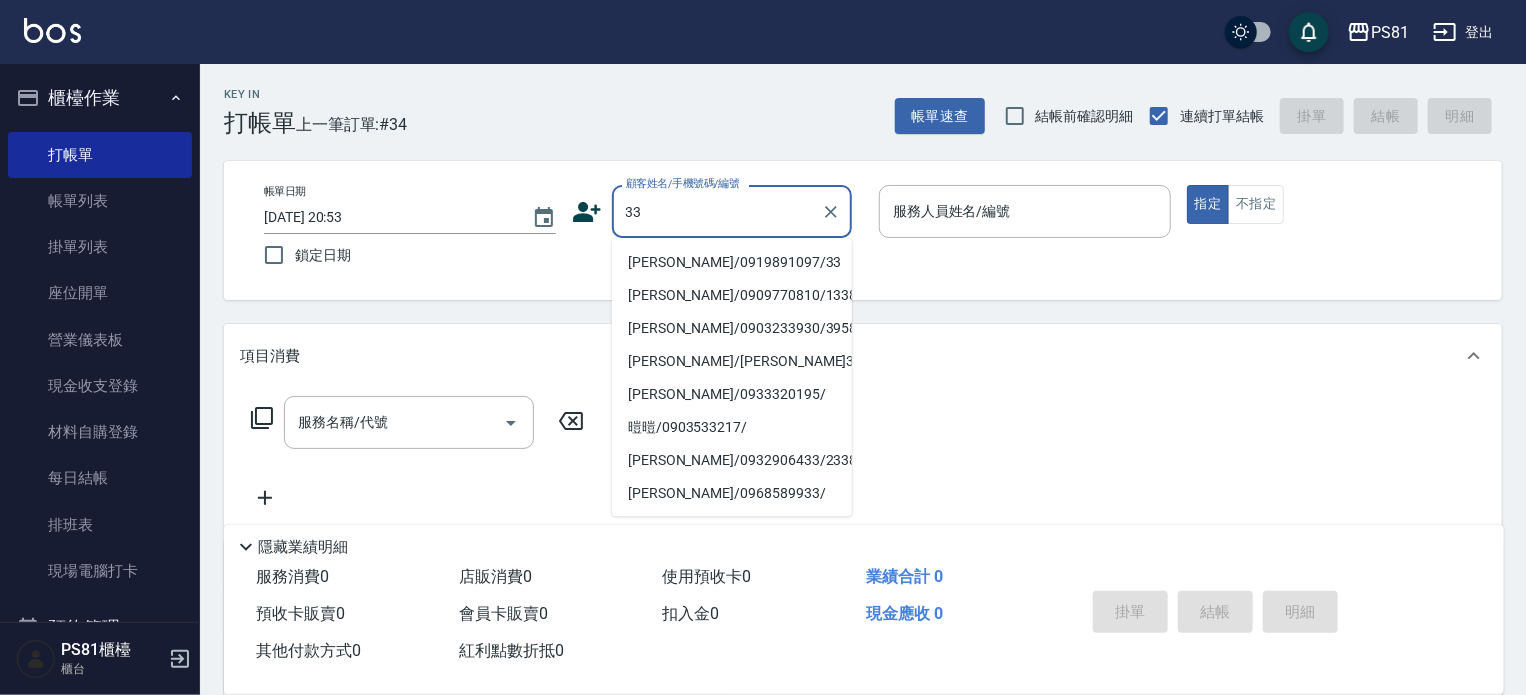 type on "3" 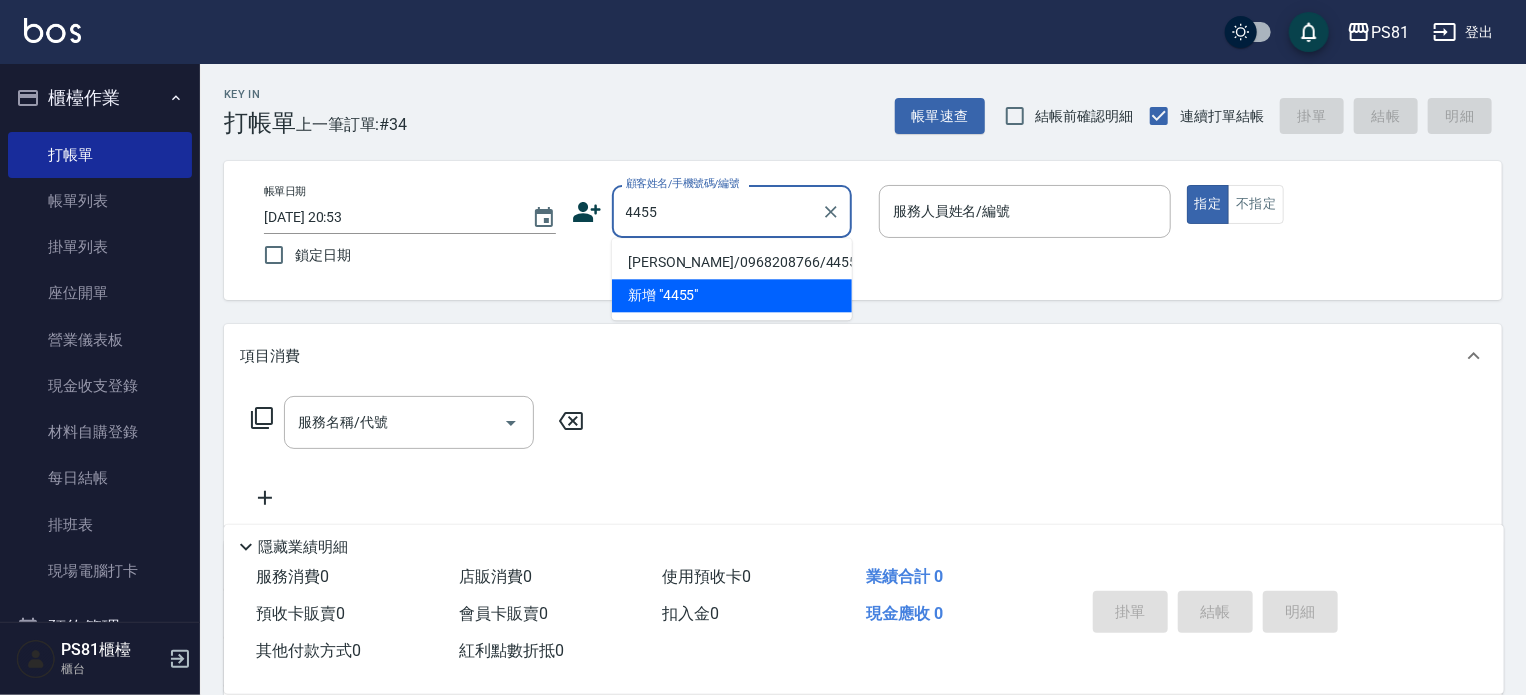 type on "[PERSON_NAME]/0968208766/4455" 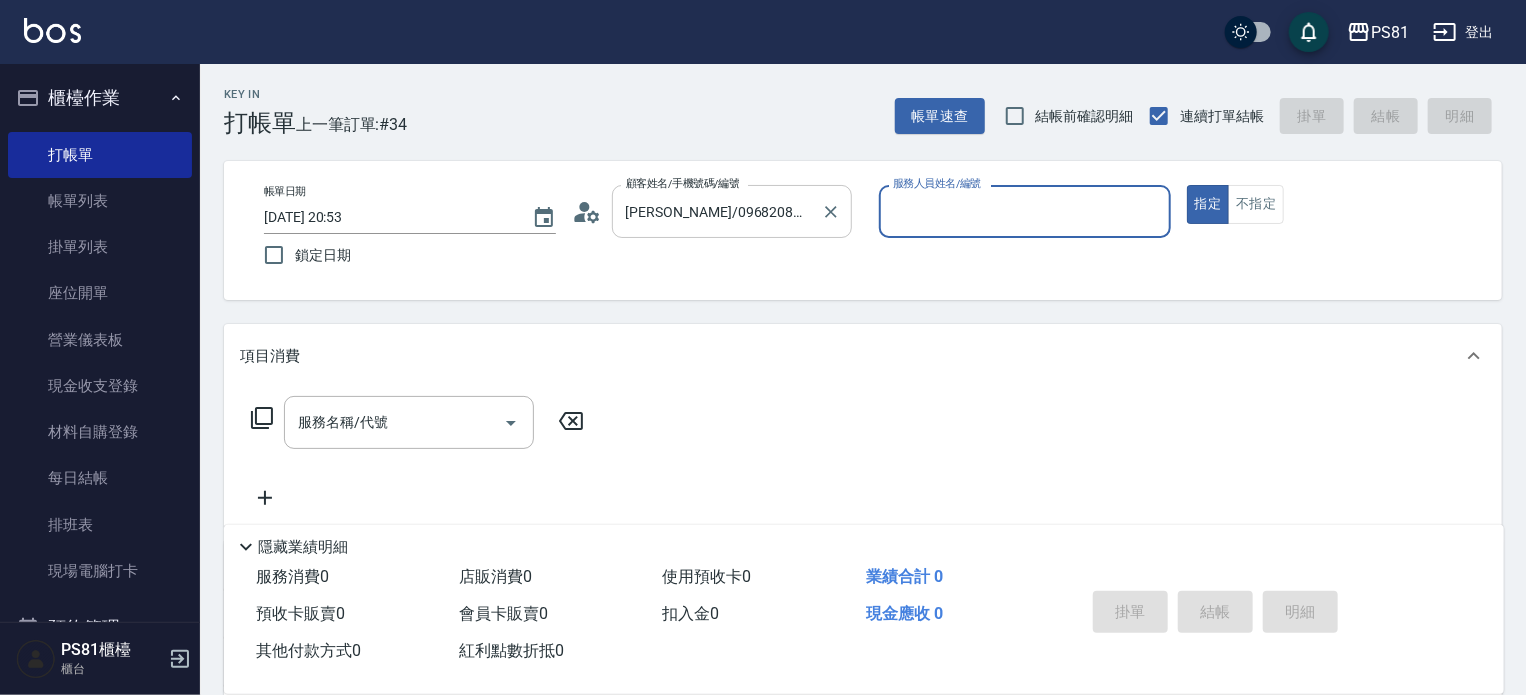 type on "采蓮-2" 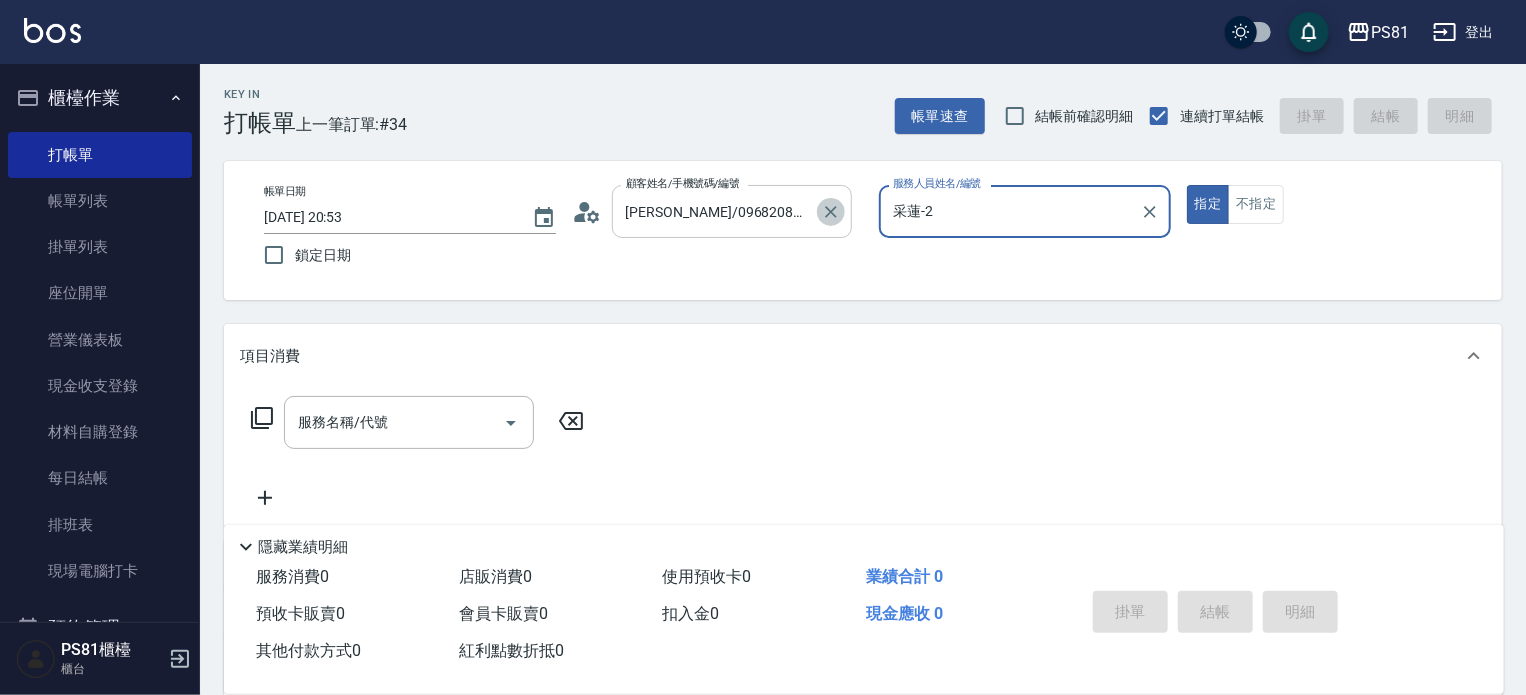 click 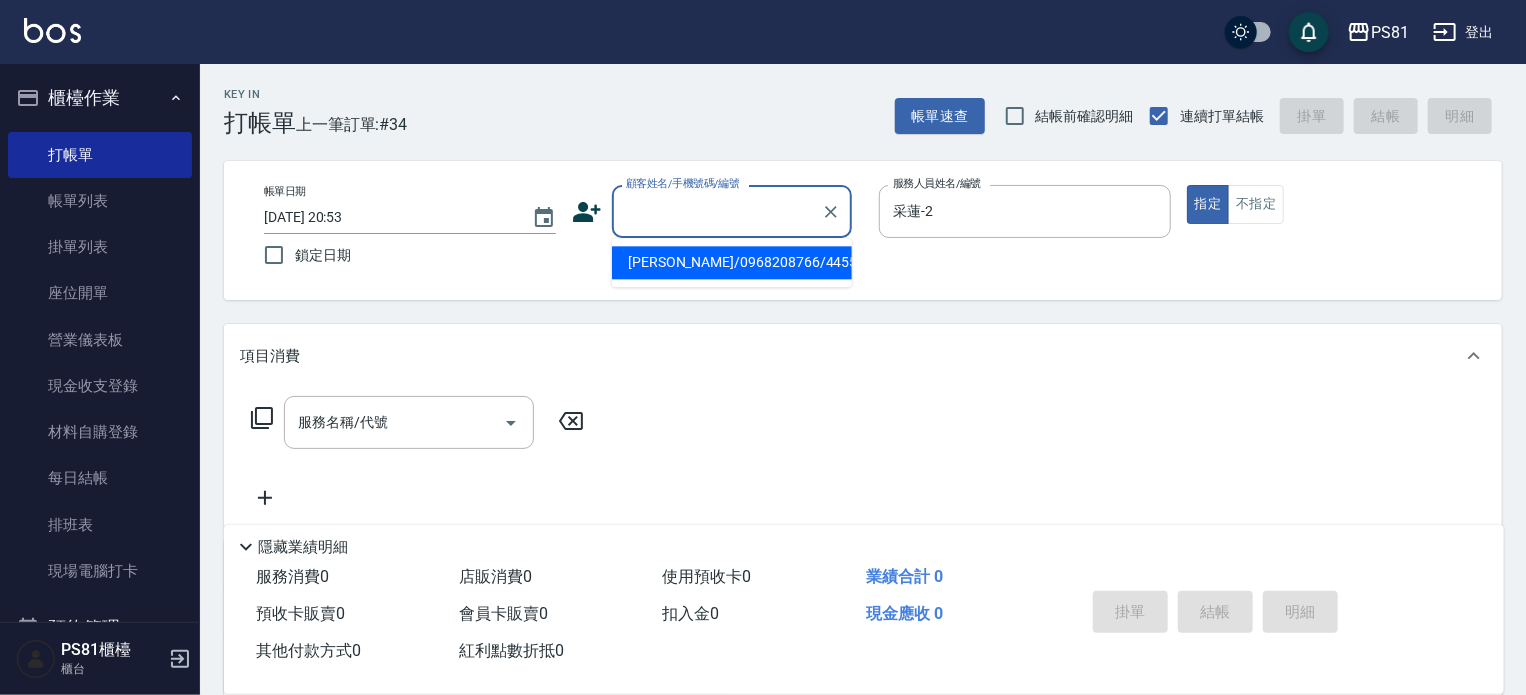 click on "顧客姓名/手機號碼/編號" at bounding box center [717, 211] 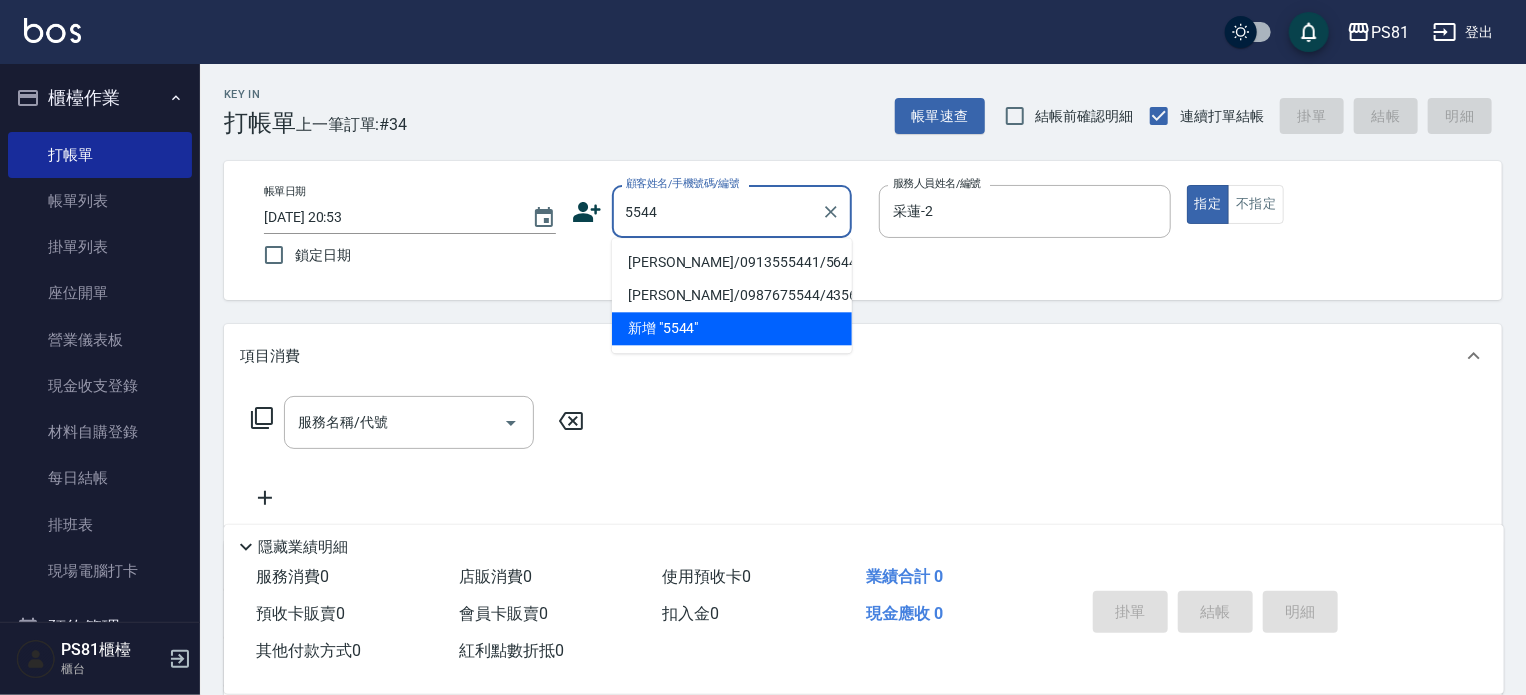 type on "[PERSON_NAME]/0913555441/5644" 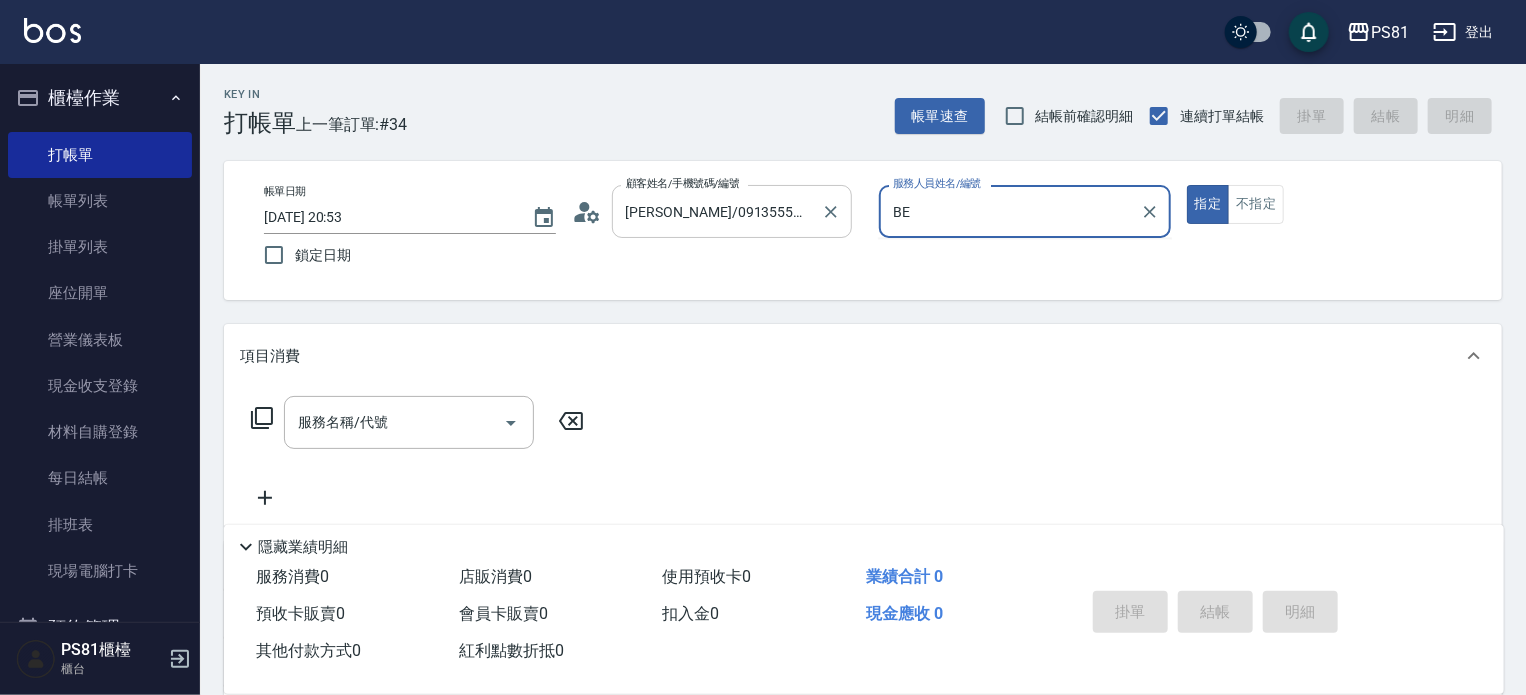 type on "B" 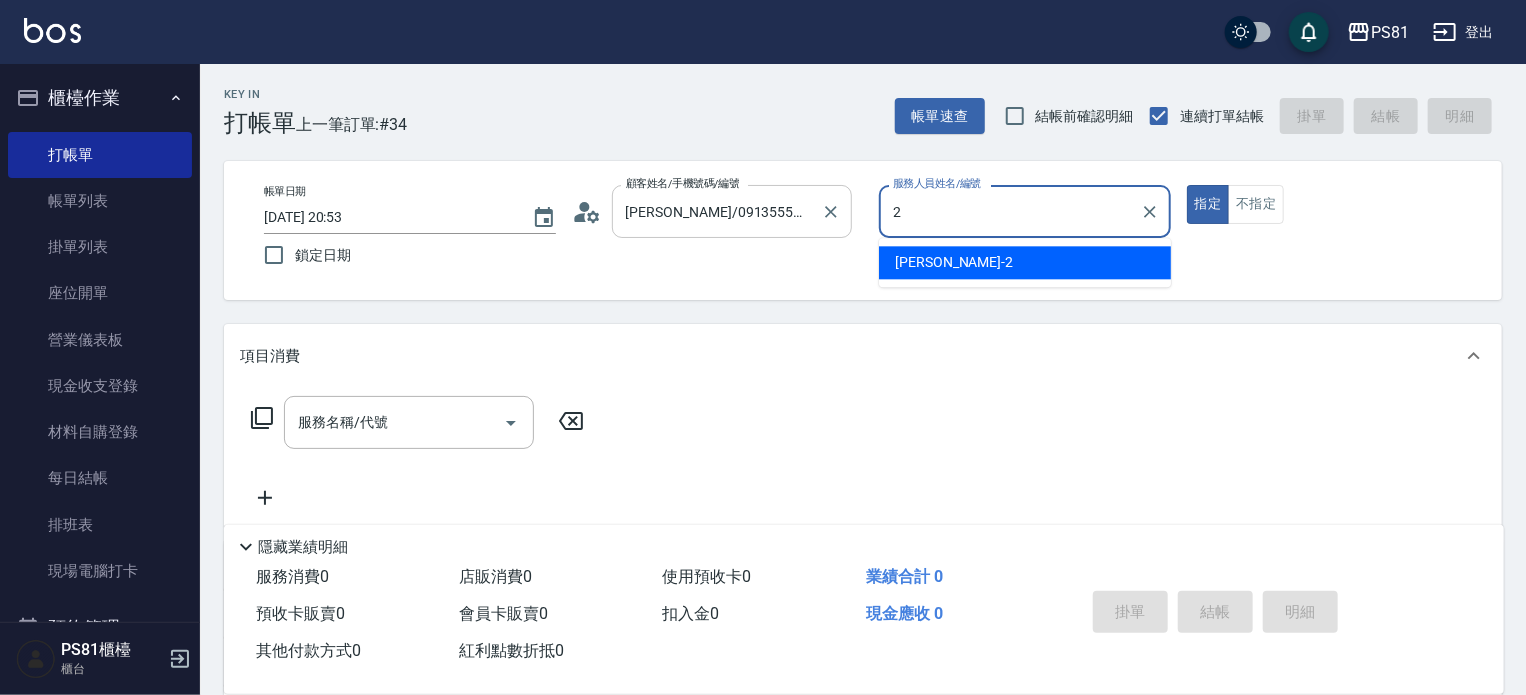 type on "采蓮-2" 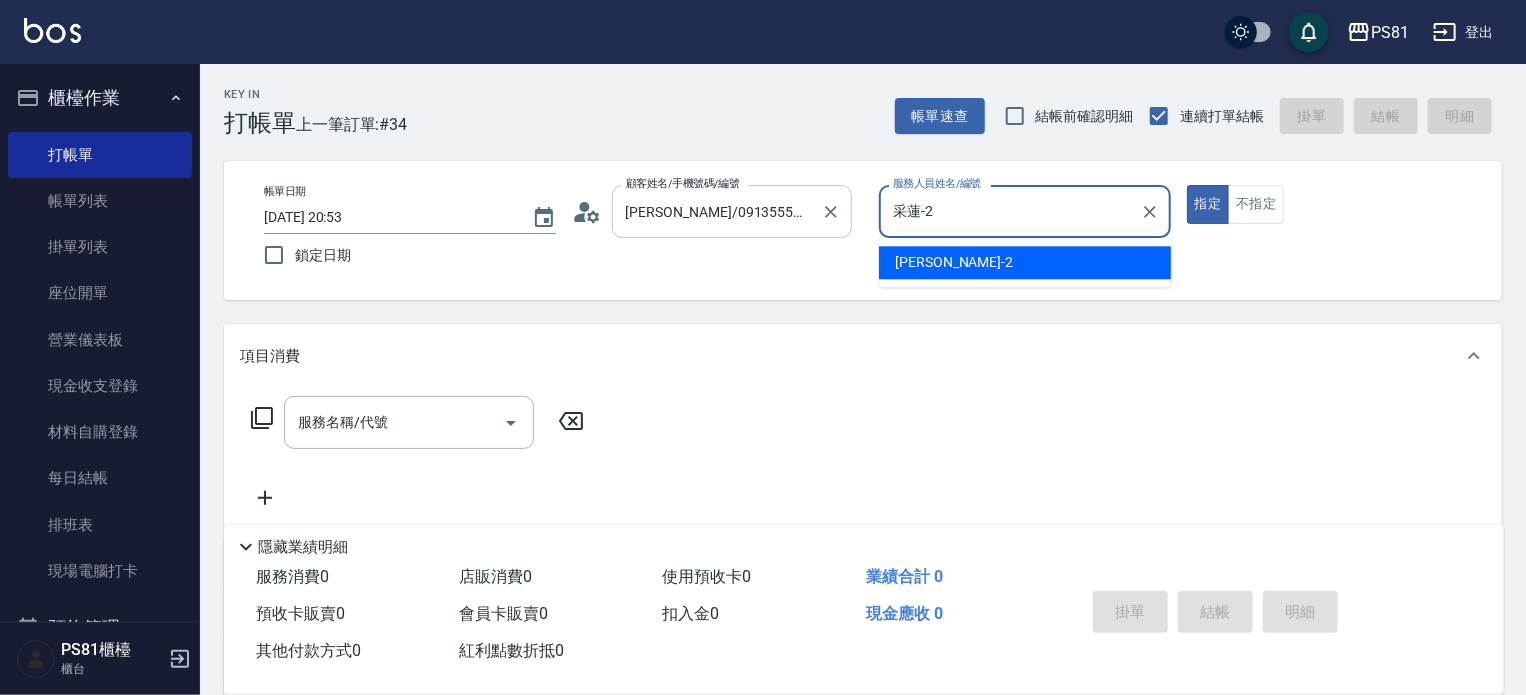 type on "true" 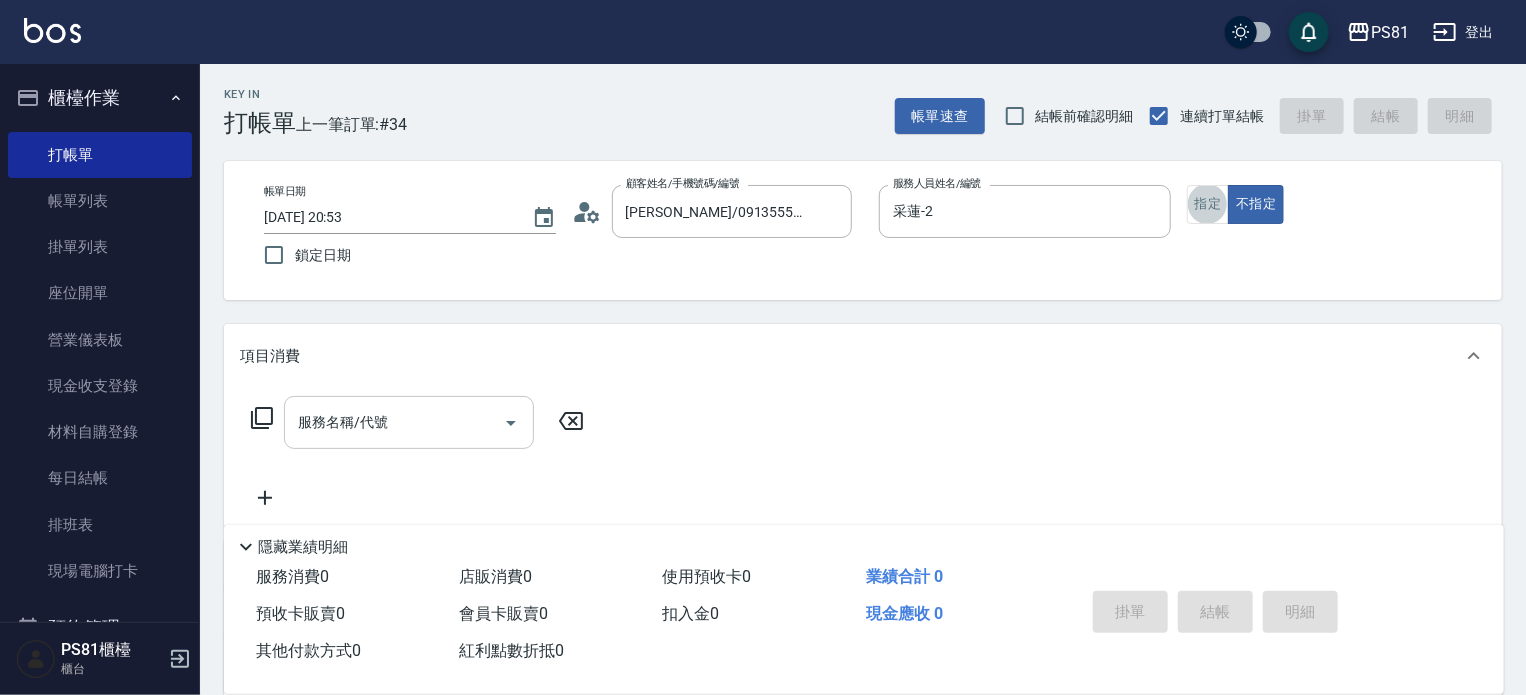 click on "服務名稱/代號" at bounding box center (394, 422) 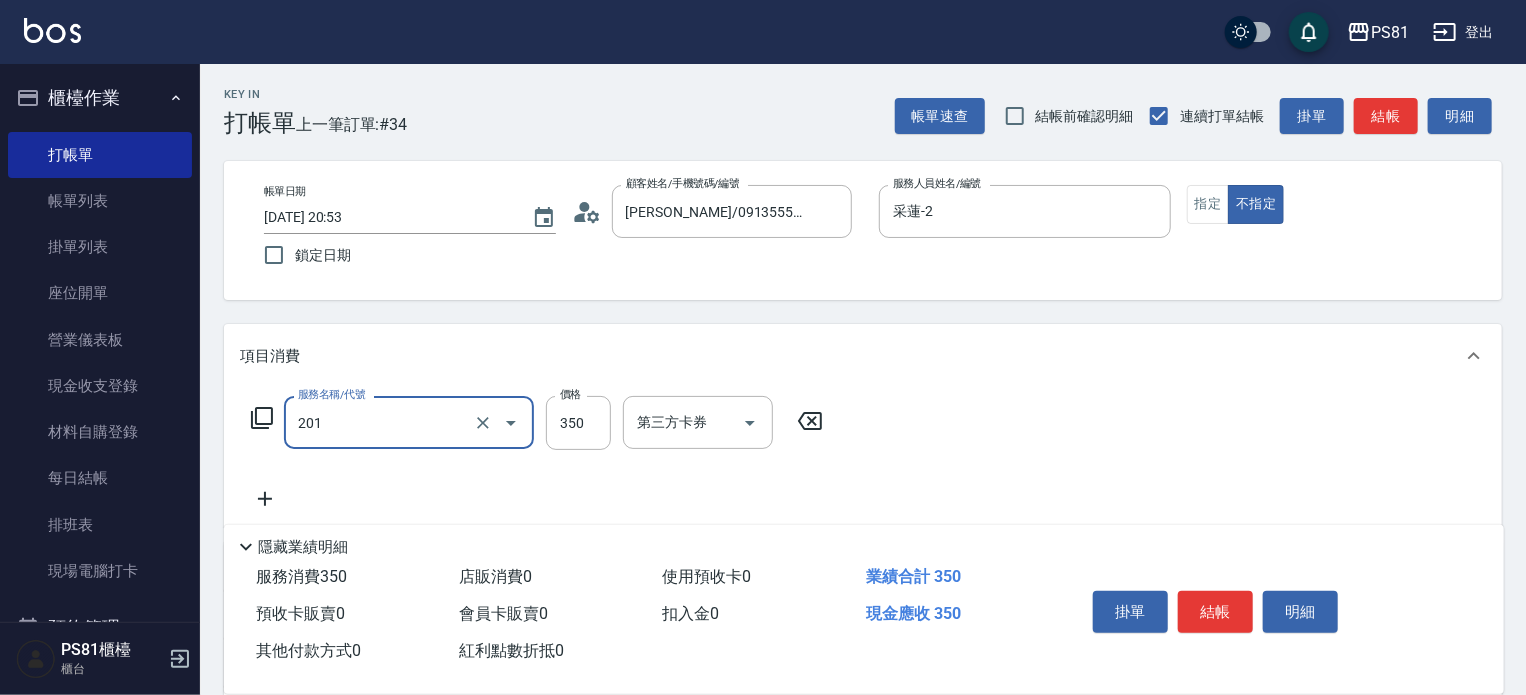 type on "洗剪350(201)" 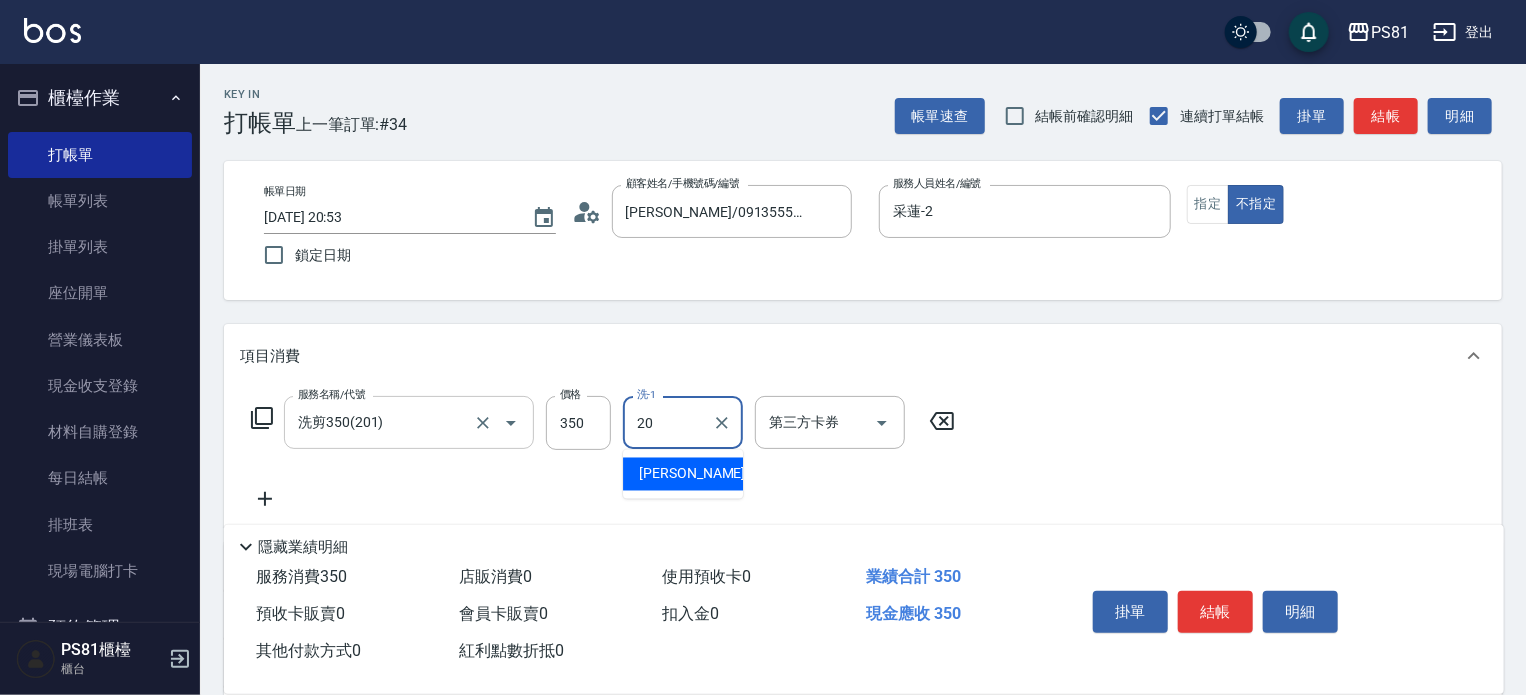 type on "[PERSON_NAME]-20" 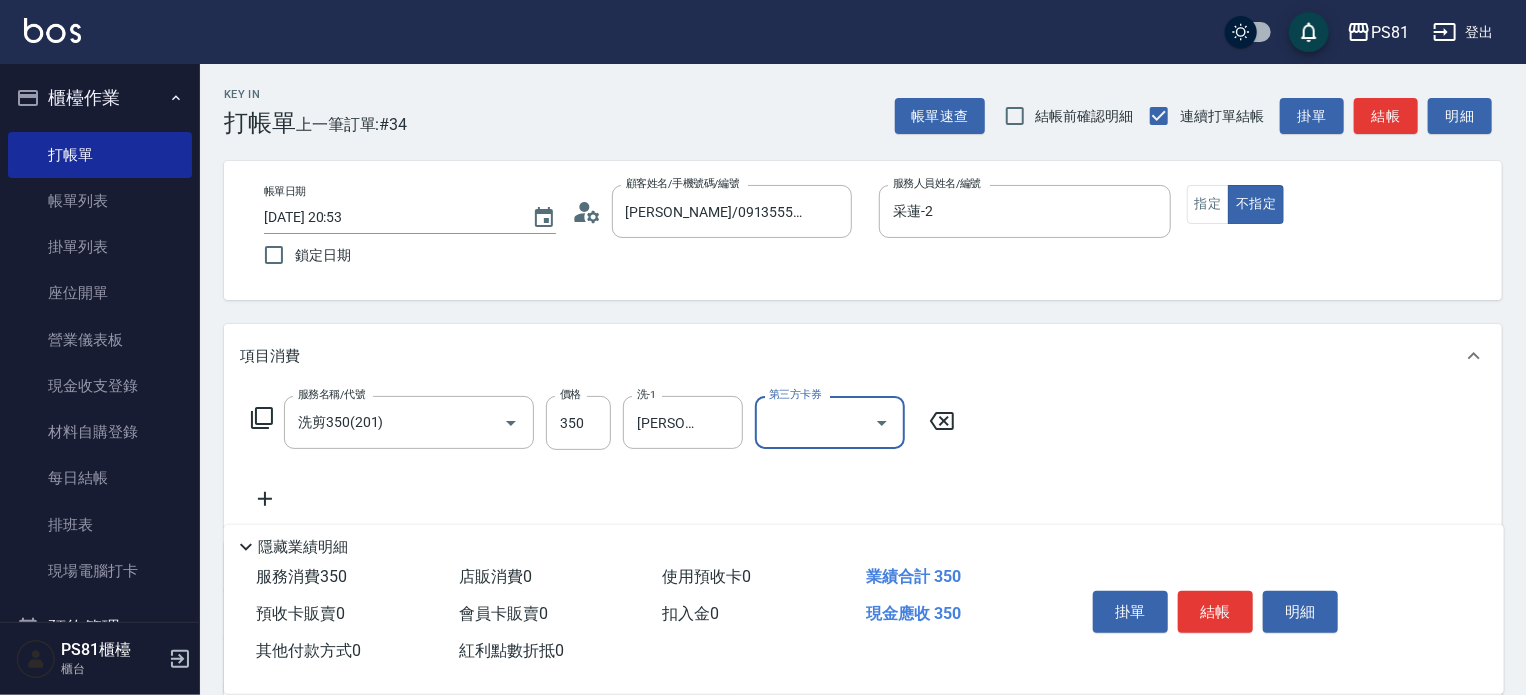 drag, startPoint x: 1079, startPoint y: 483, endPoint x: 1164, endPoint y: 533, distance: 98.61542 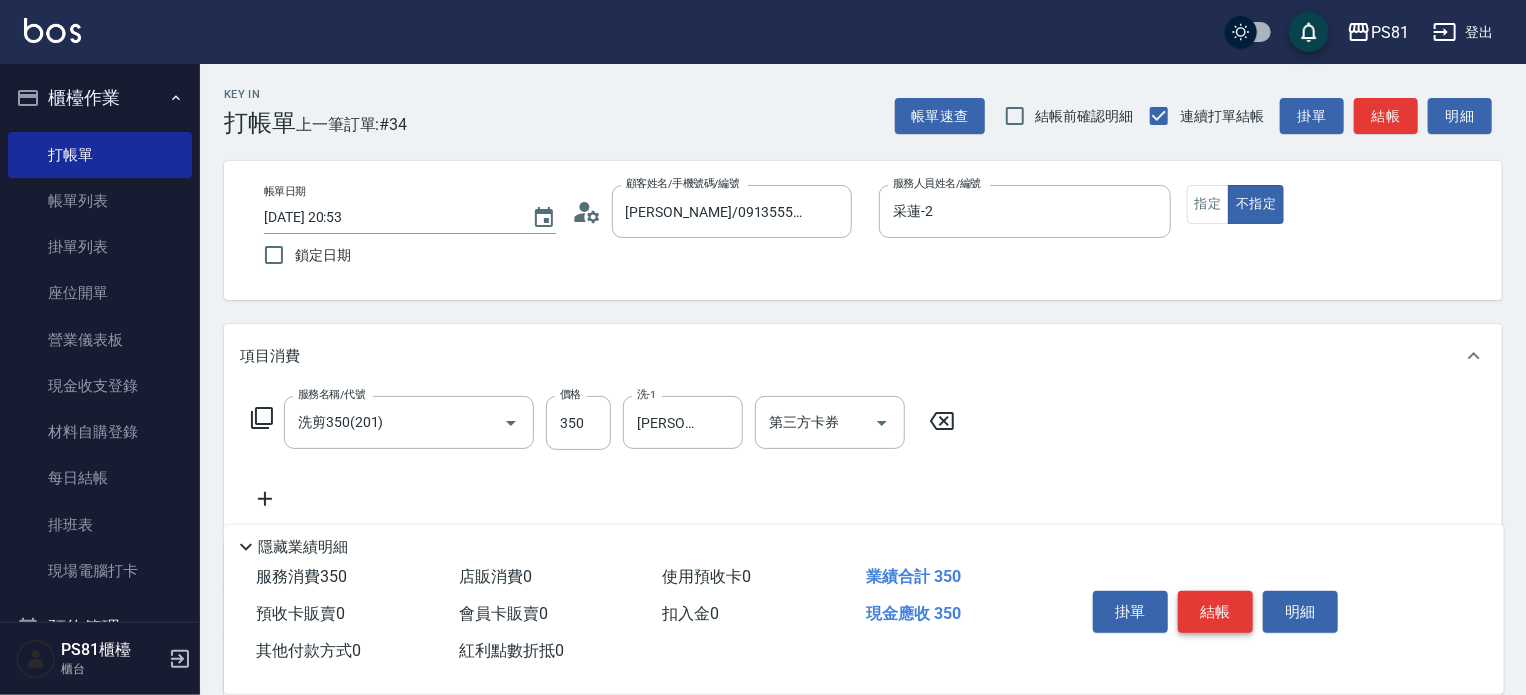 click on "結帳" at bounding box center [1215, 612] 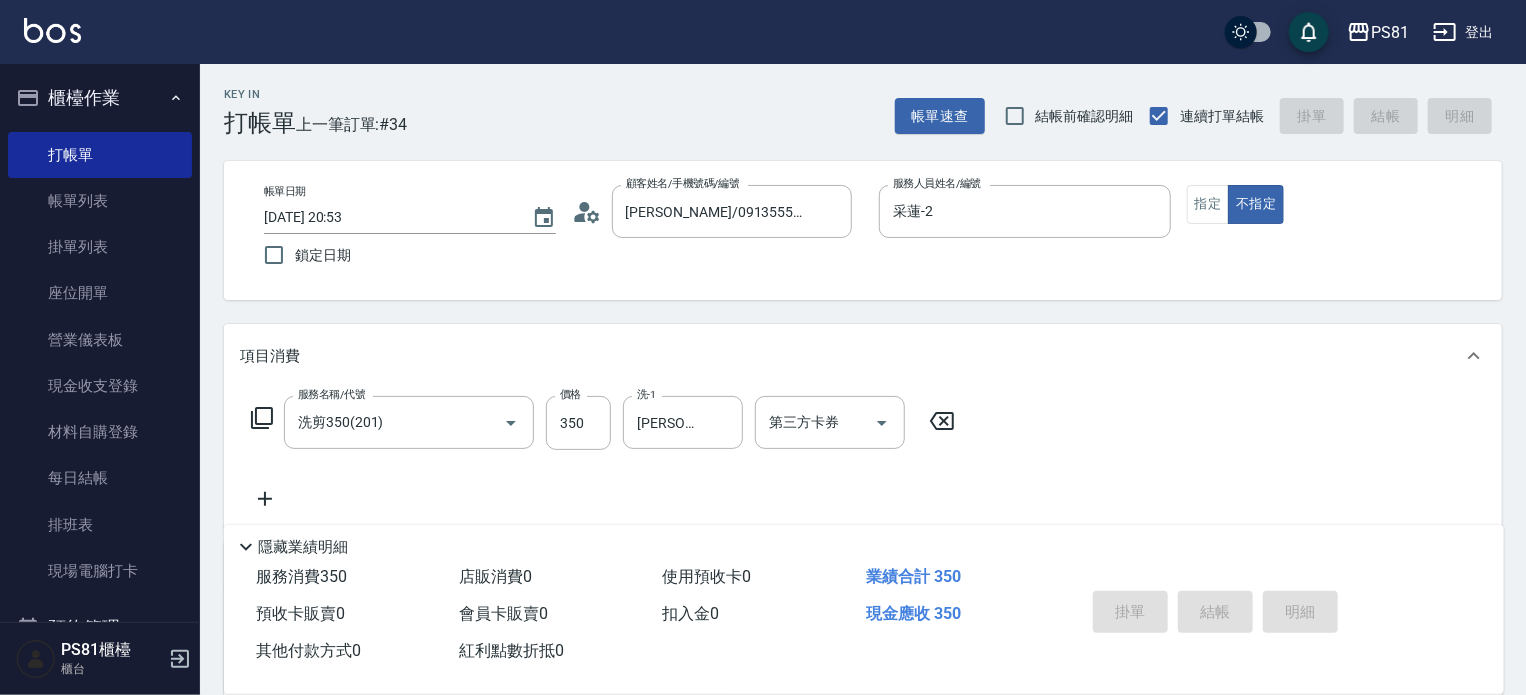 type on "[DATE] 20:54" 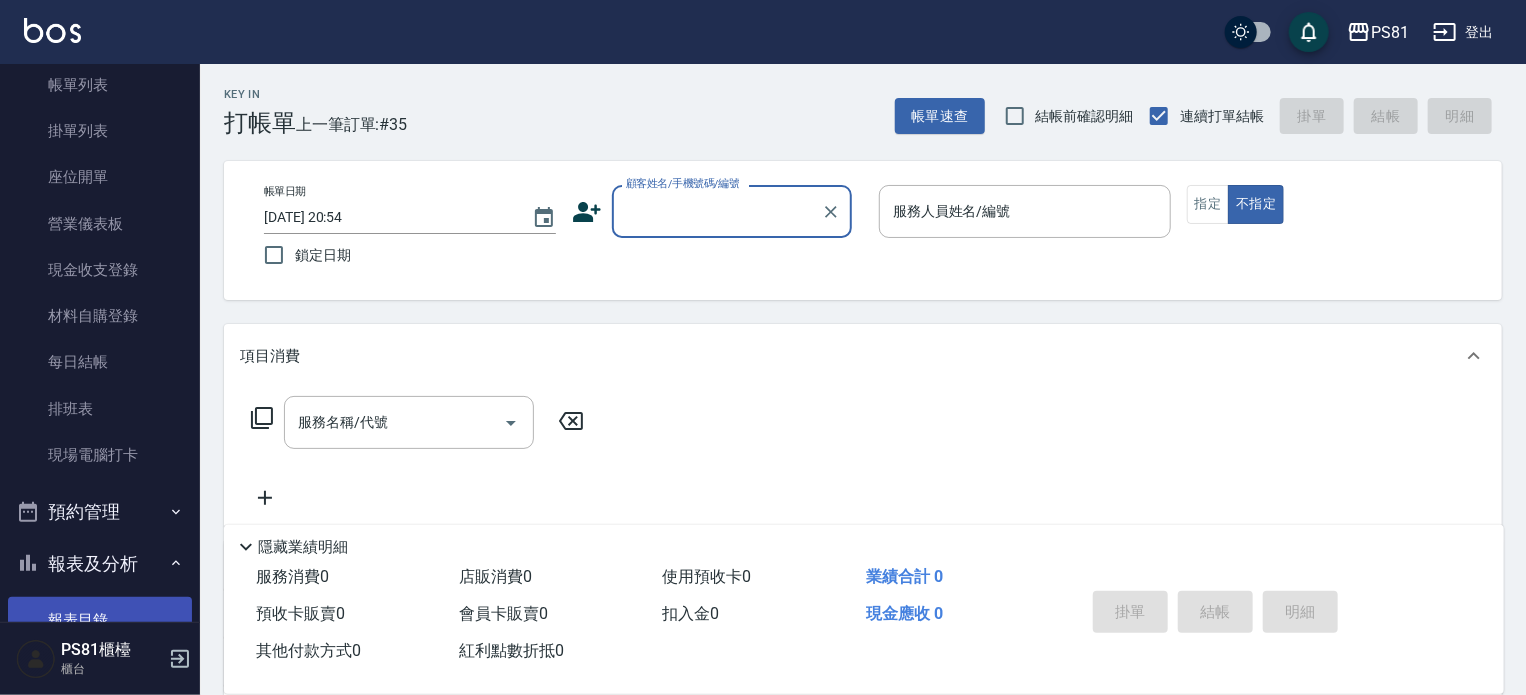 scroll, scrollTop: 300, scrollLeft: 0, axis: vertical 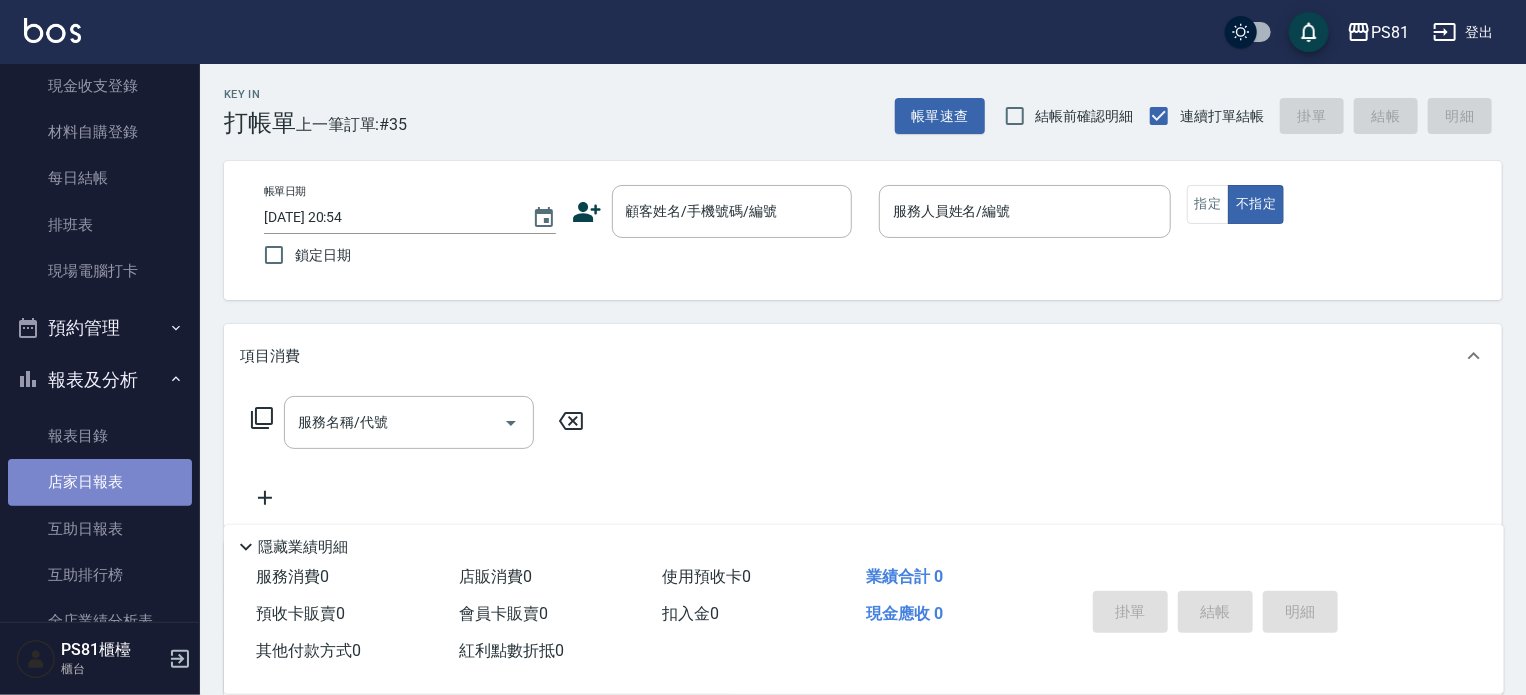 click on "店家日報表" at bounding box center (100, 482) 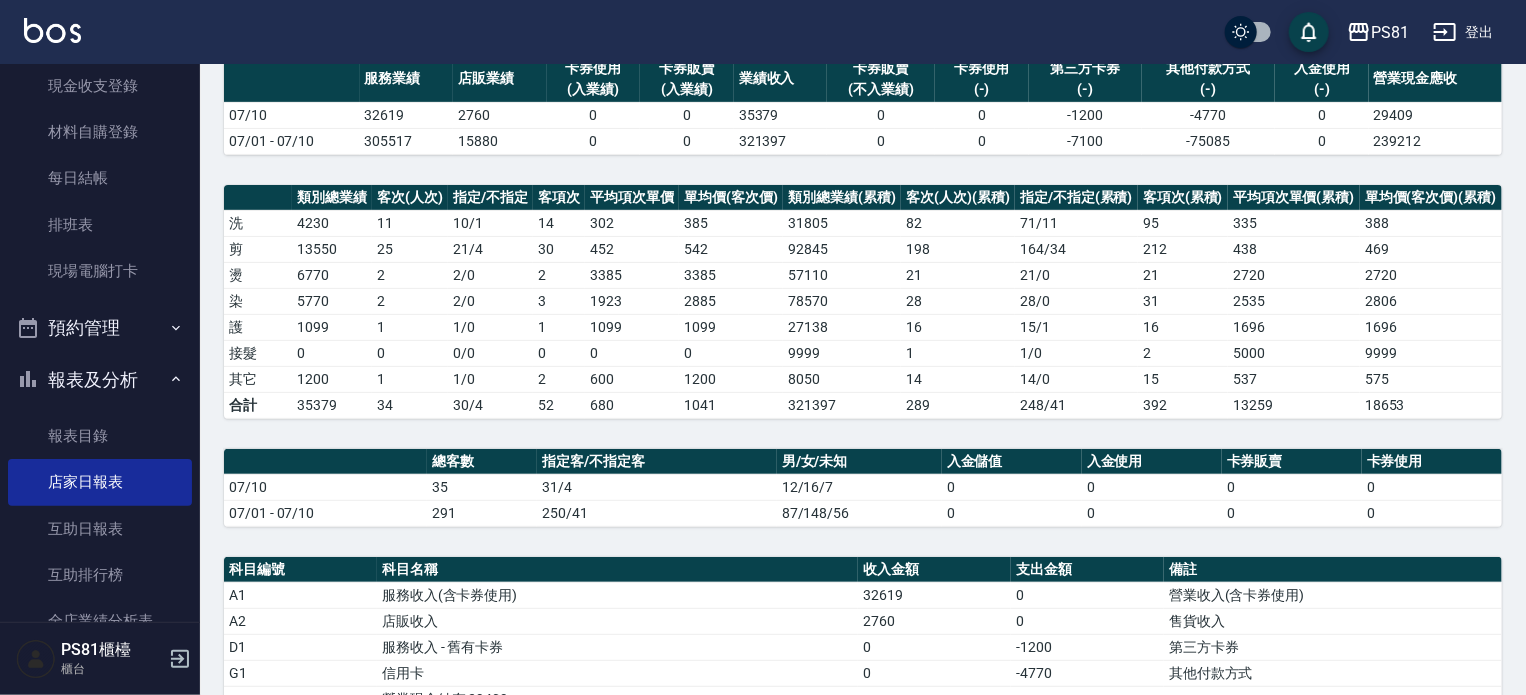 scroll, scrollTop: 0, scrollLeft: 0, axis: both 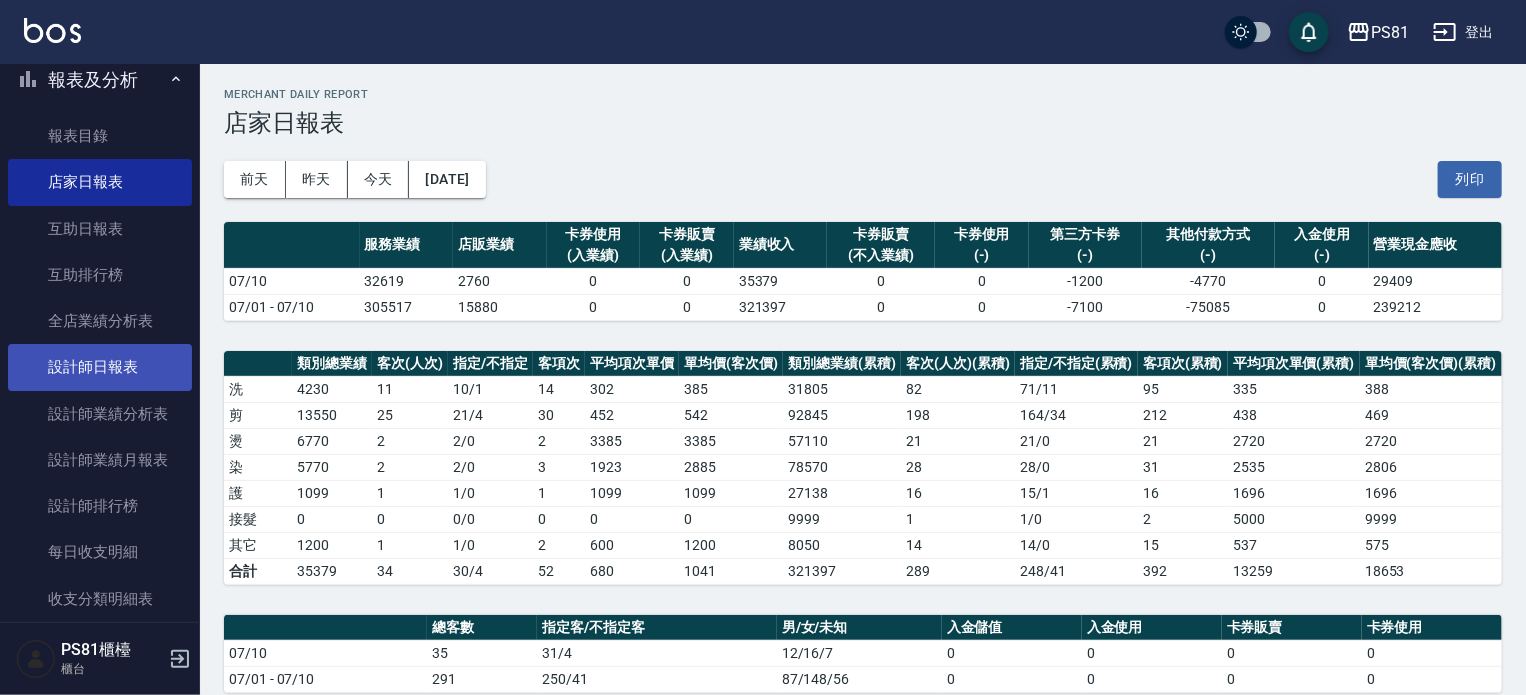 click on "設計師日報表" at bounding box center [100, 367] 